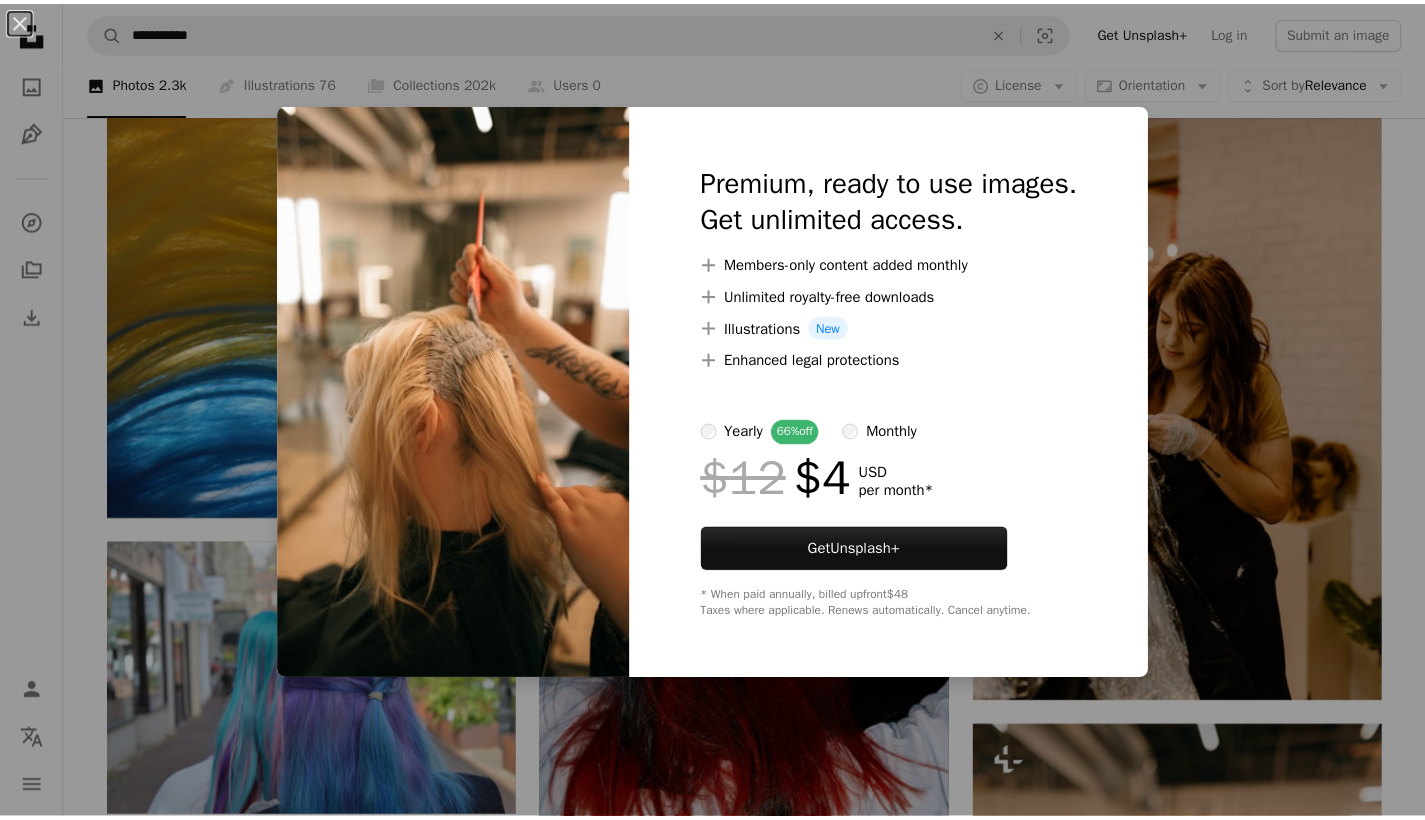 scroll, scrollTop: 2565, scrollLeft: 0, axis: vertical 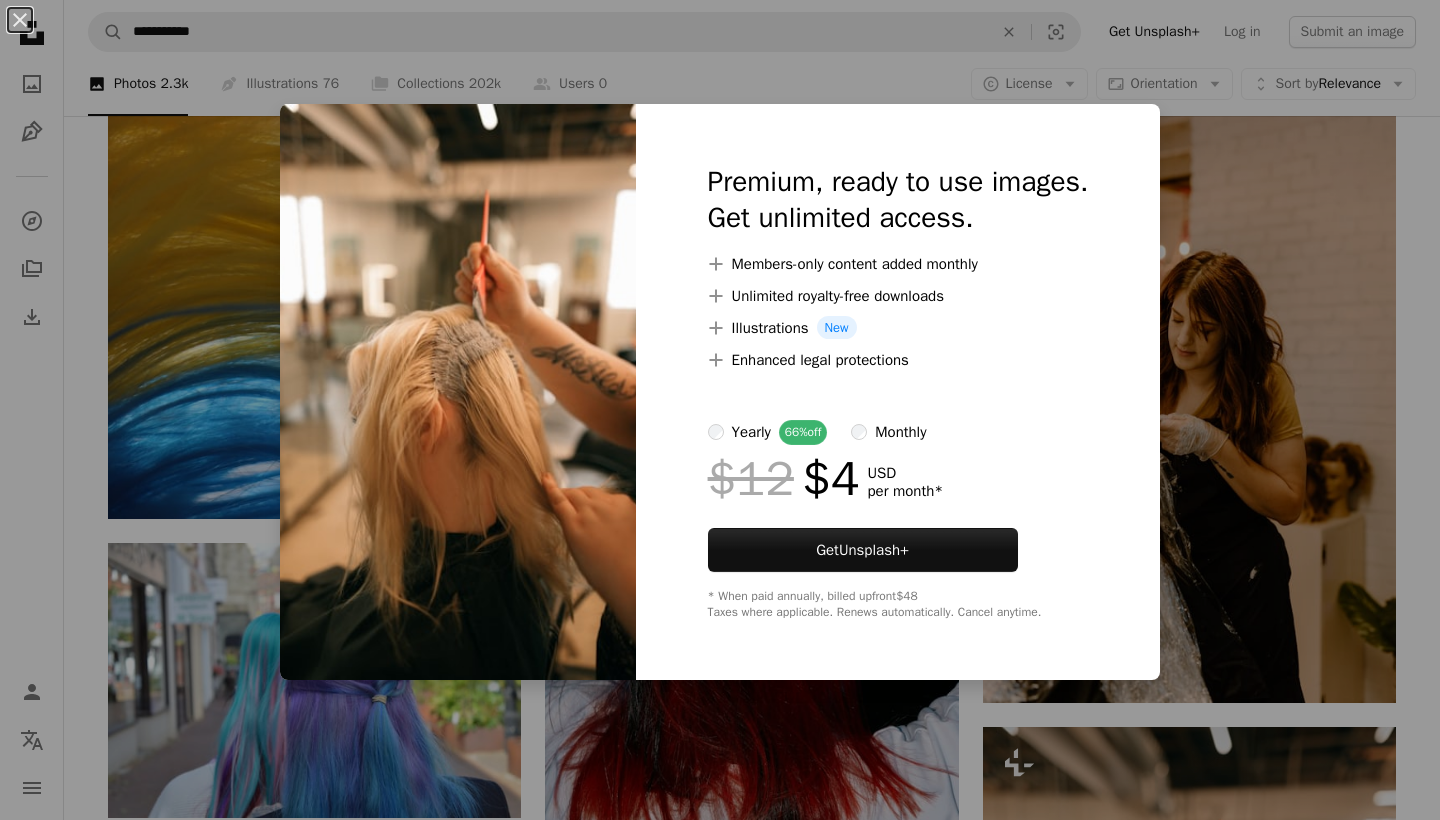 click on "An X shape Premium, ready to use images. Get unlimited access. A plus sign Members-only content added monthly A plus sign Unlimited royalty-free downloads A plus sign Illustrations  New A plus sign Enhanced legal protections yearly 66%  off monthly $12   $4 USD per month * Get  Unsplash+ * When paid annually, billed upfront  $48 Taxes where applicable. Renews automatically. Cancel anytime." at bounding box center (720, 410) 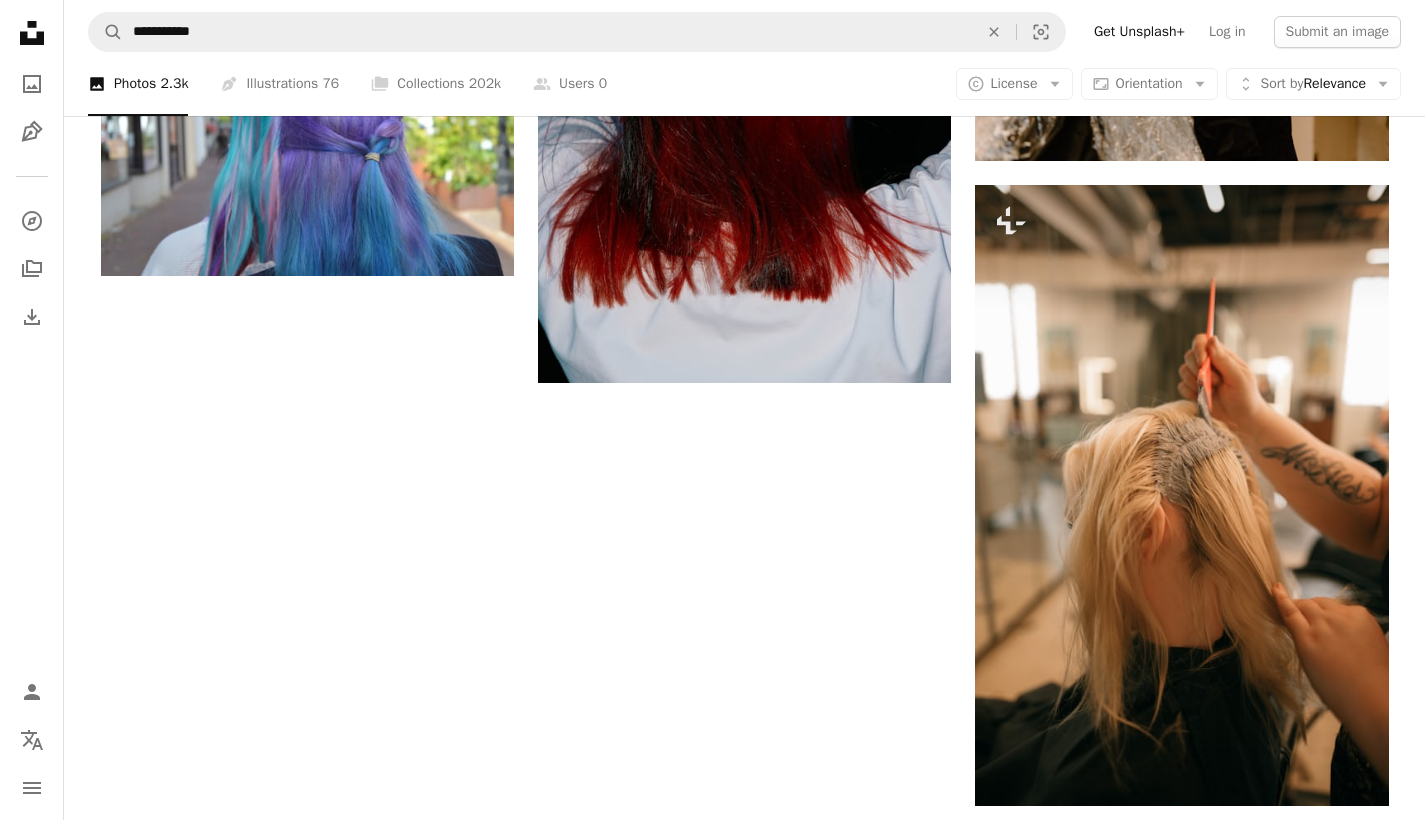 scroll, scrollTop: 3110, scrollLeft: 0, axis: vertical 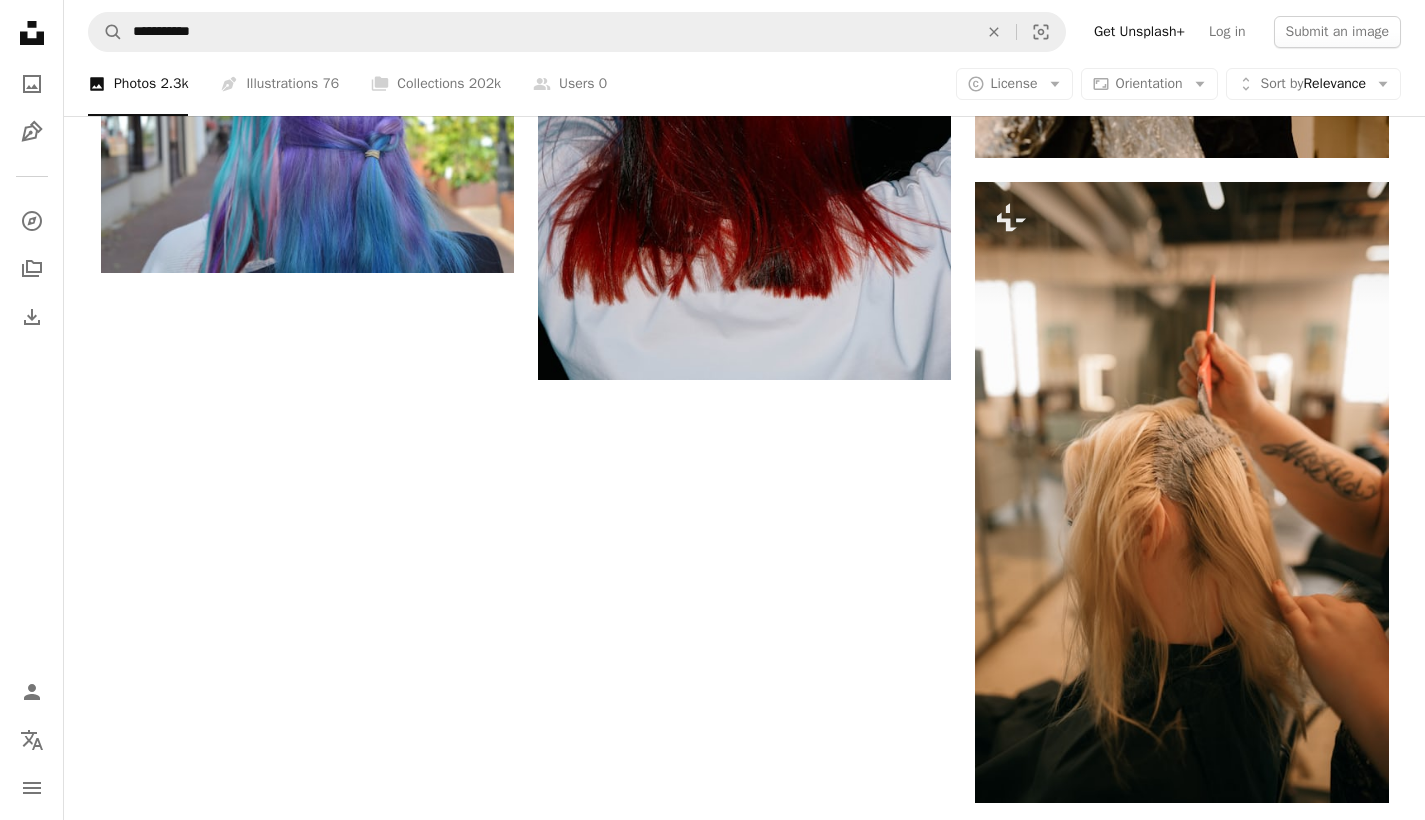 click on "Load more" at bounding box center [745, 1320] 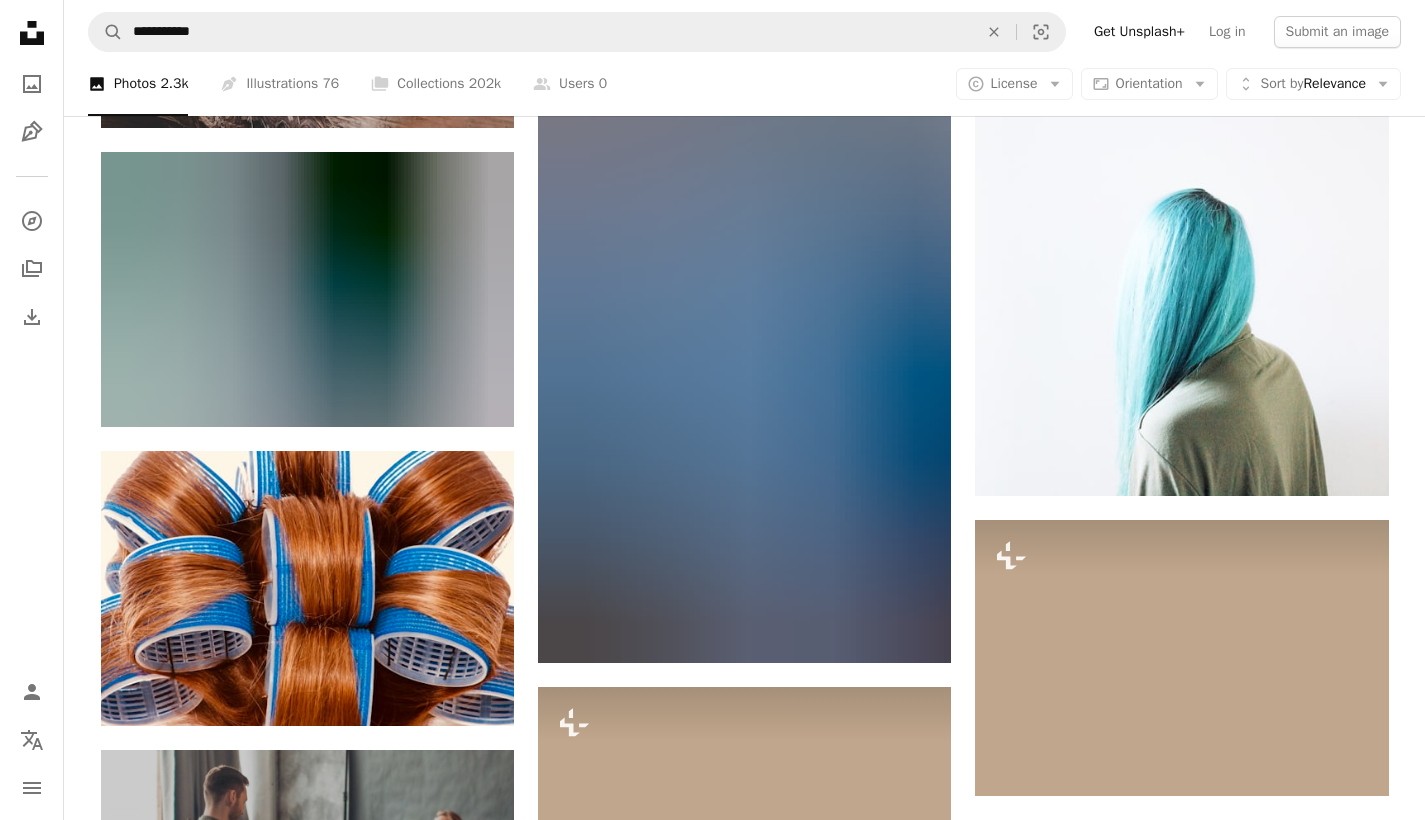scroll, scrollTop: 3890, scrollLeft: 0, axis: vertical 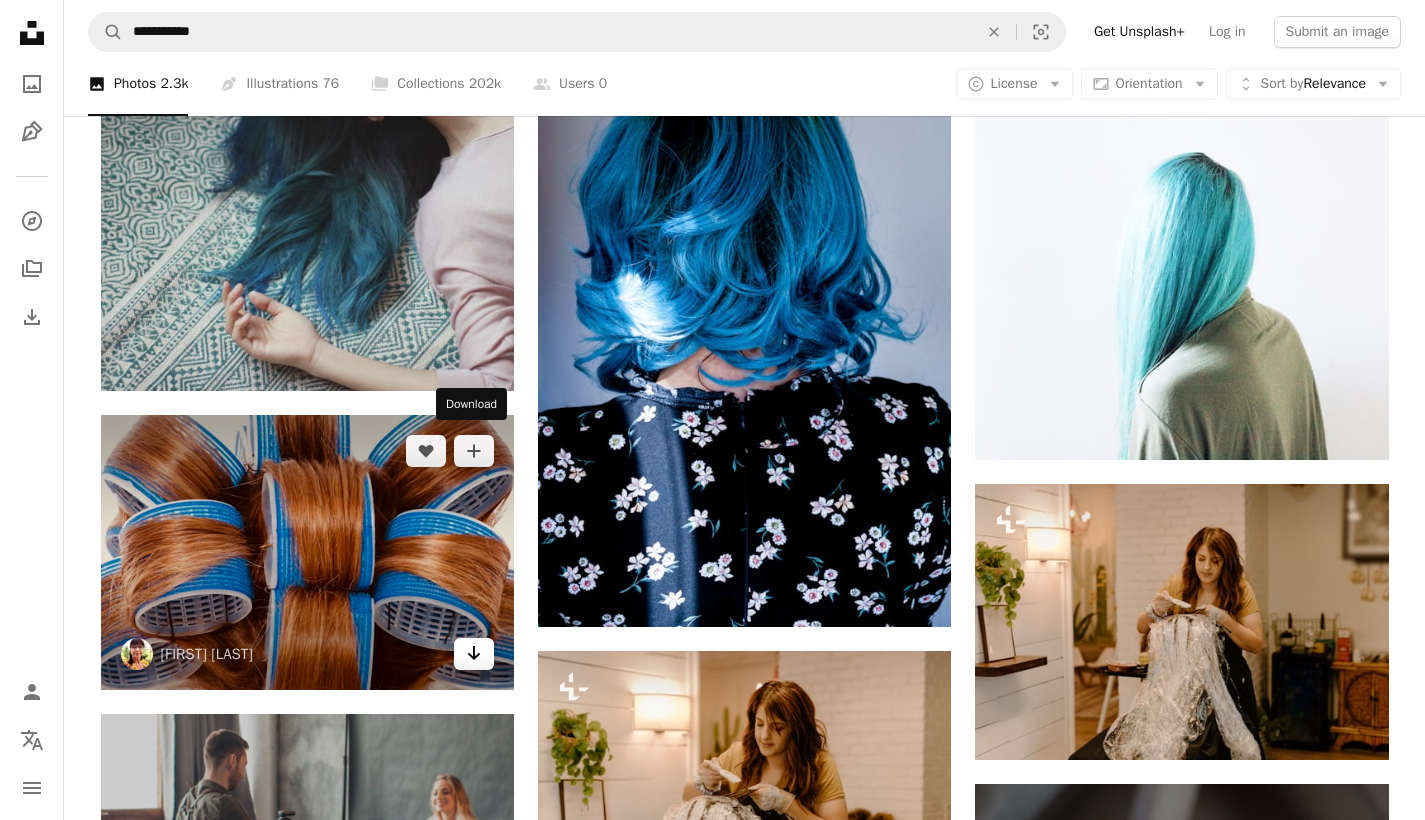 click on "Arrow pointing down" 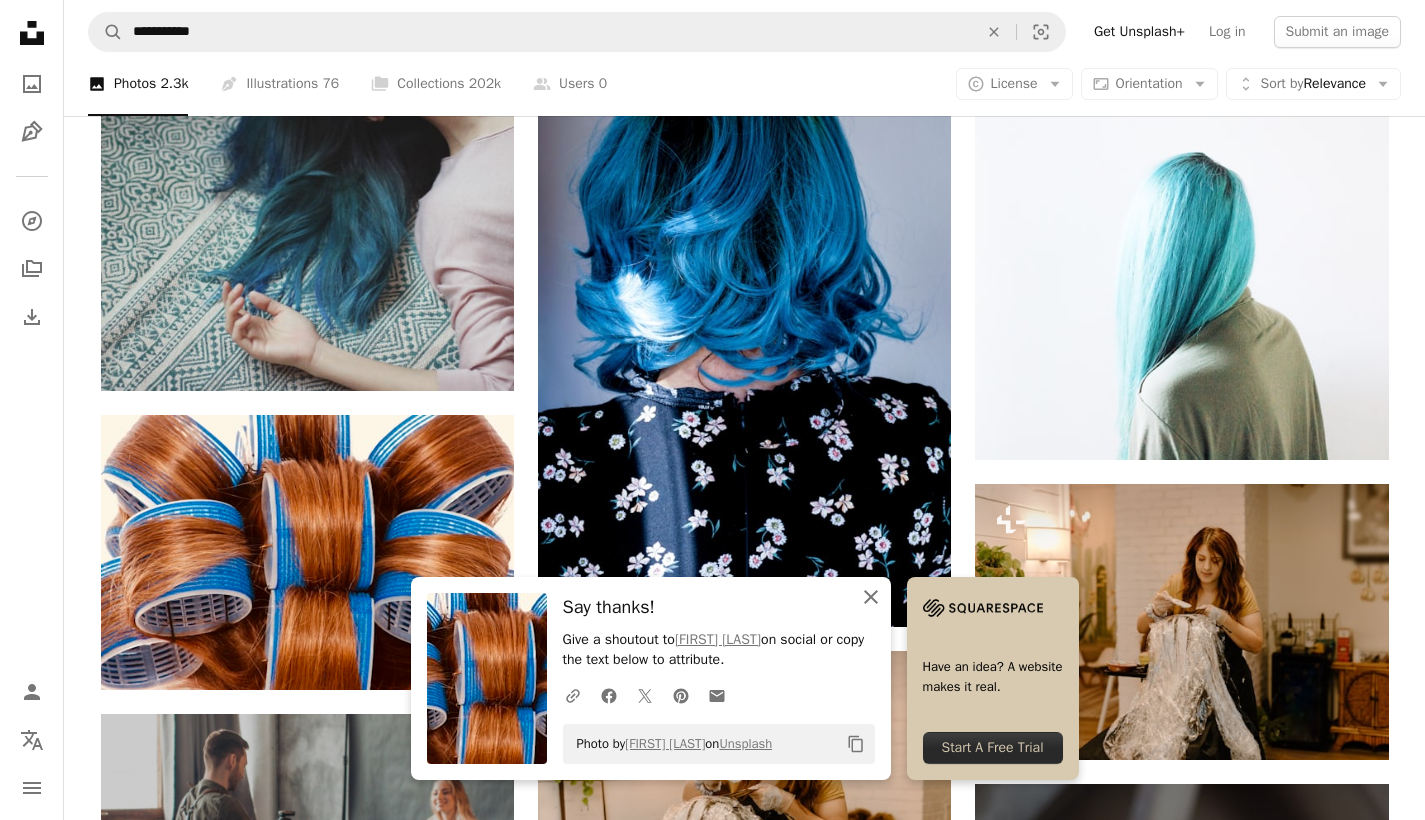 click 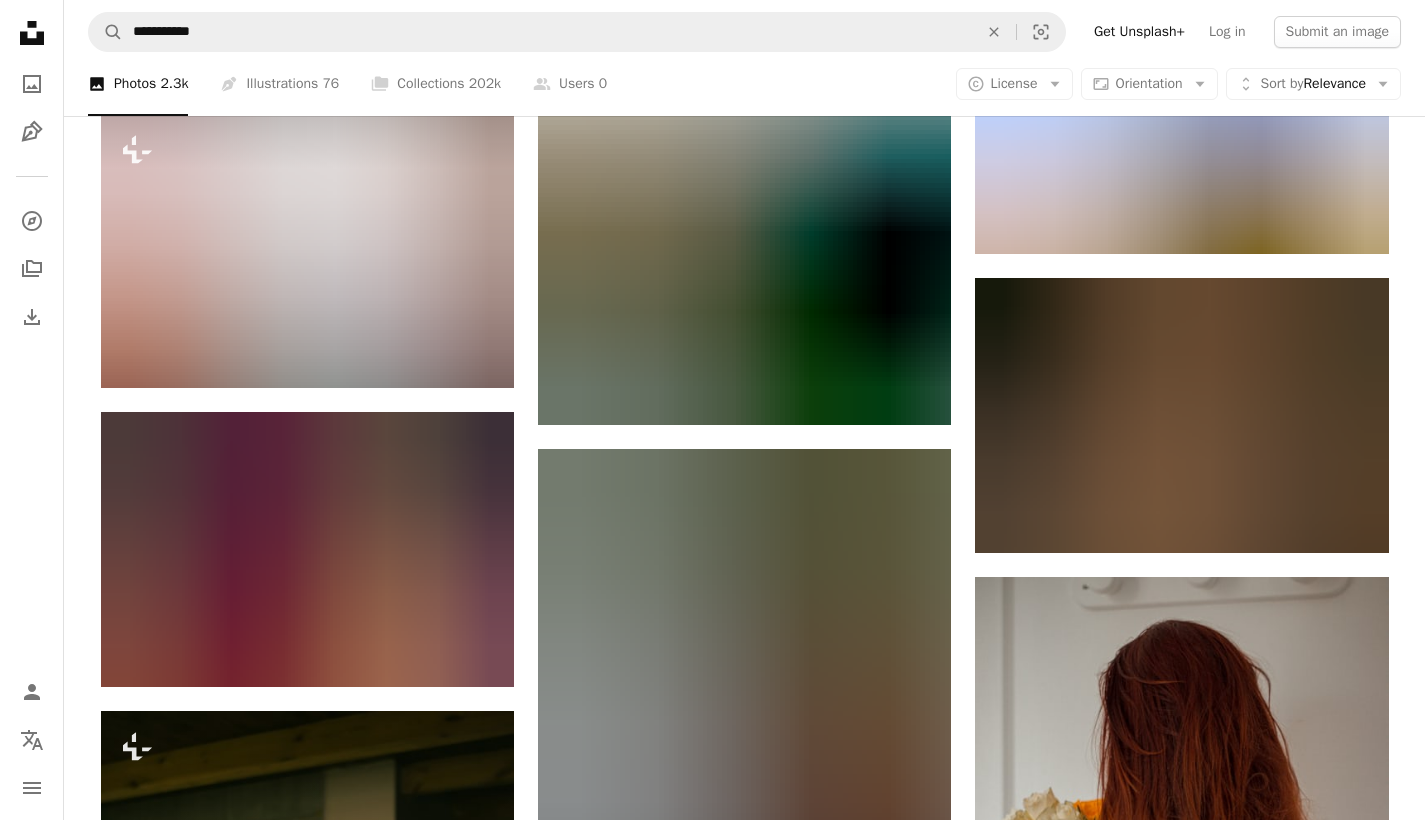 scroll, scrollTop: 19353, scrollLeft: 0, axis: vertical 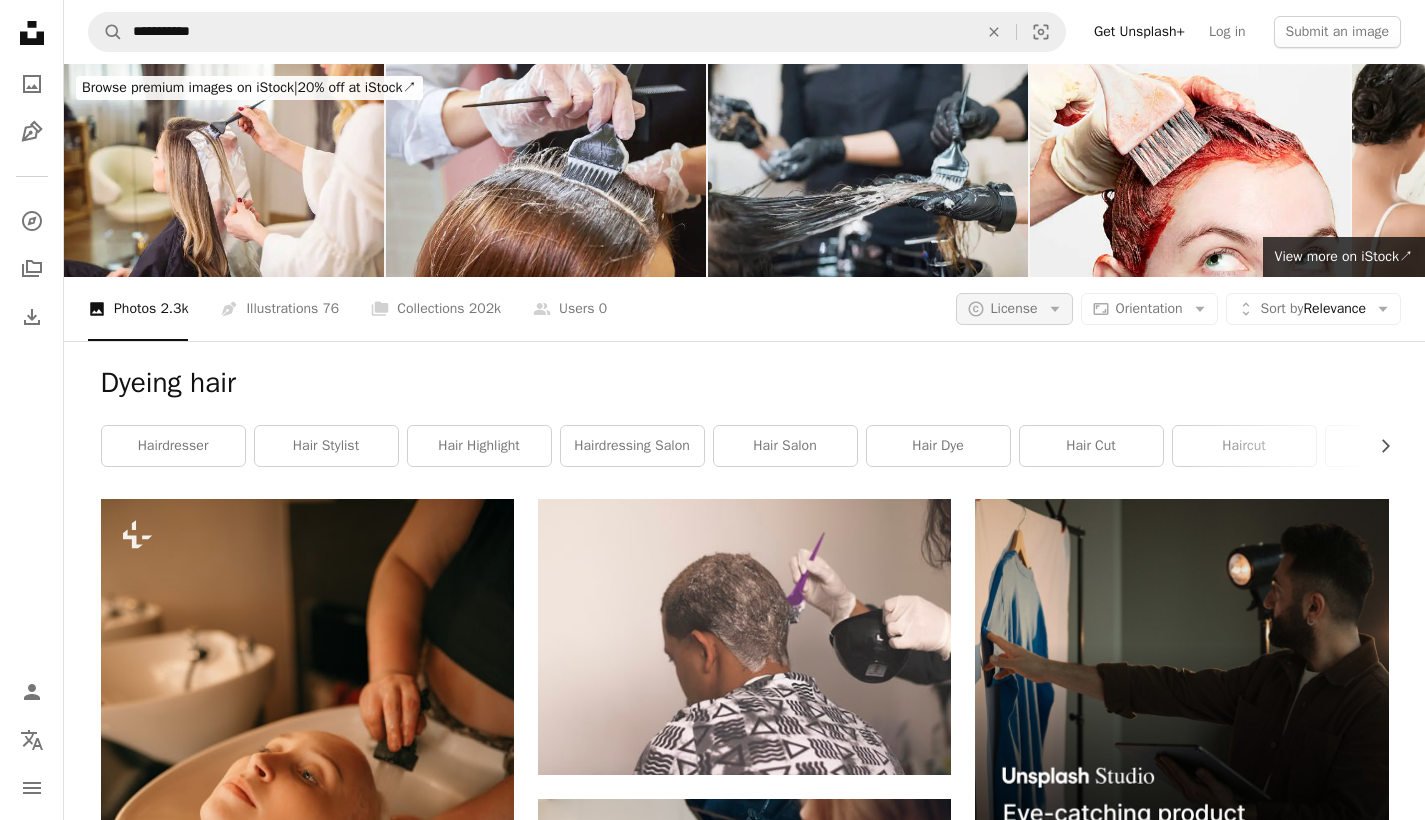 click on "Arrow down" 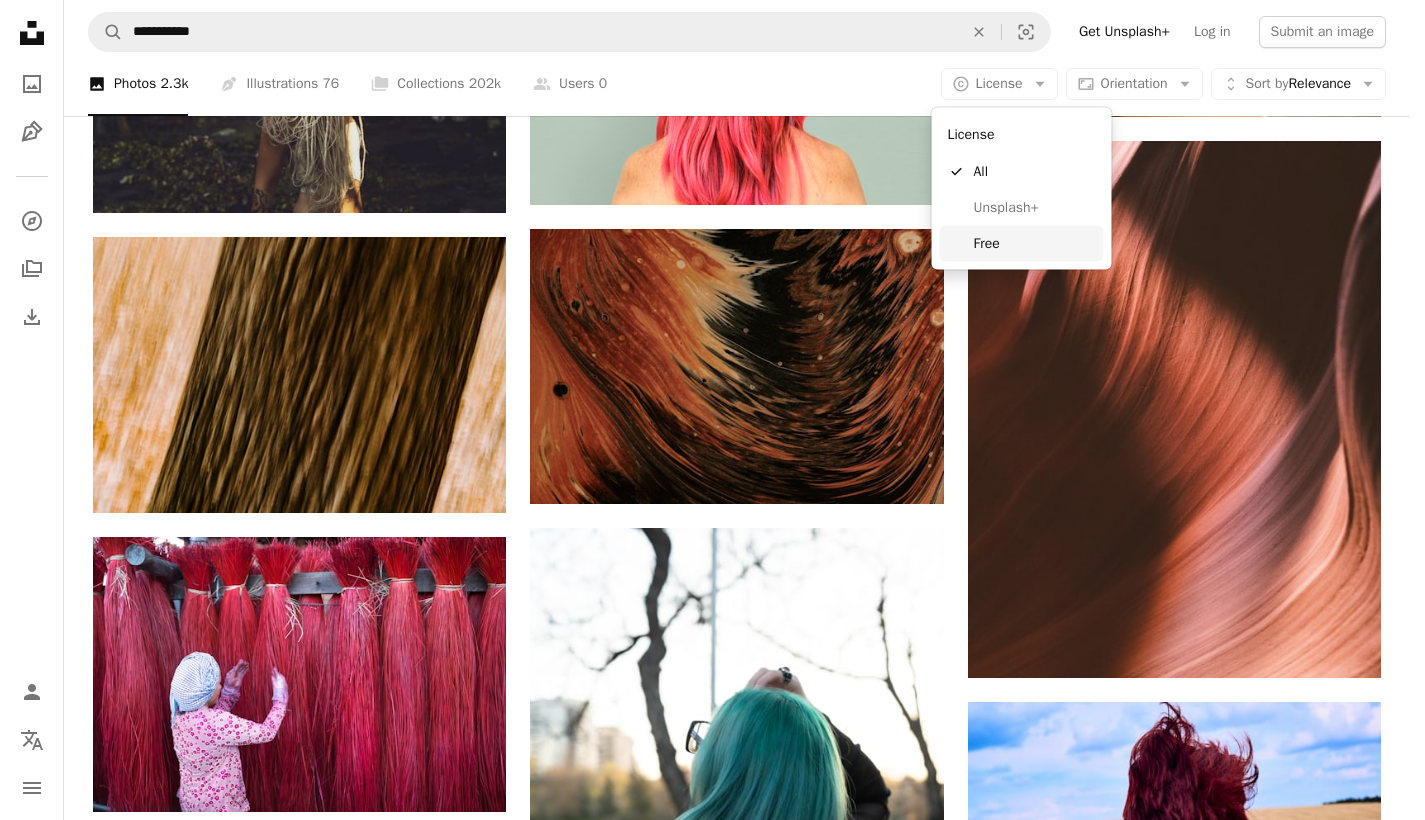 click on "Free" at bounding box center (1035, 243) 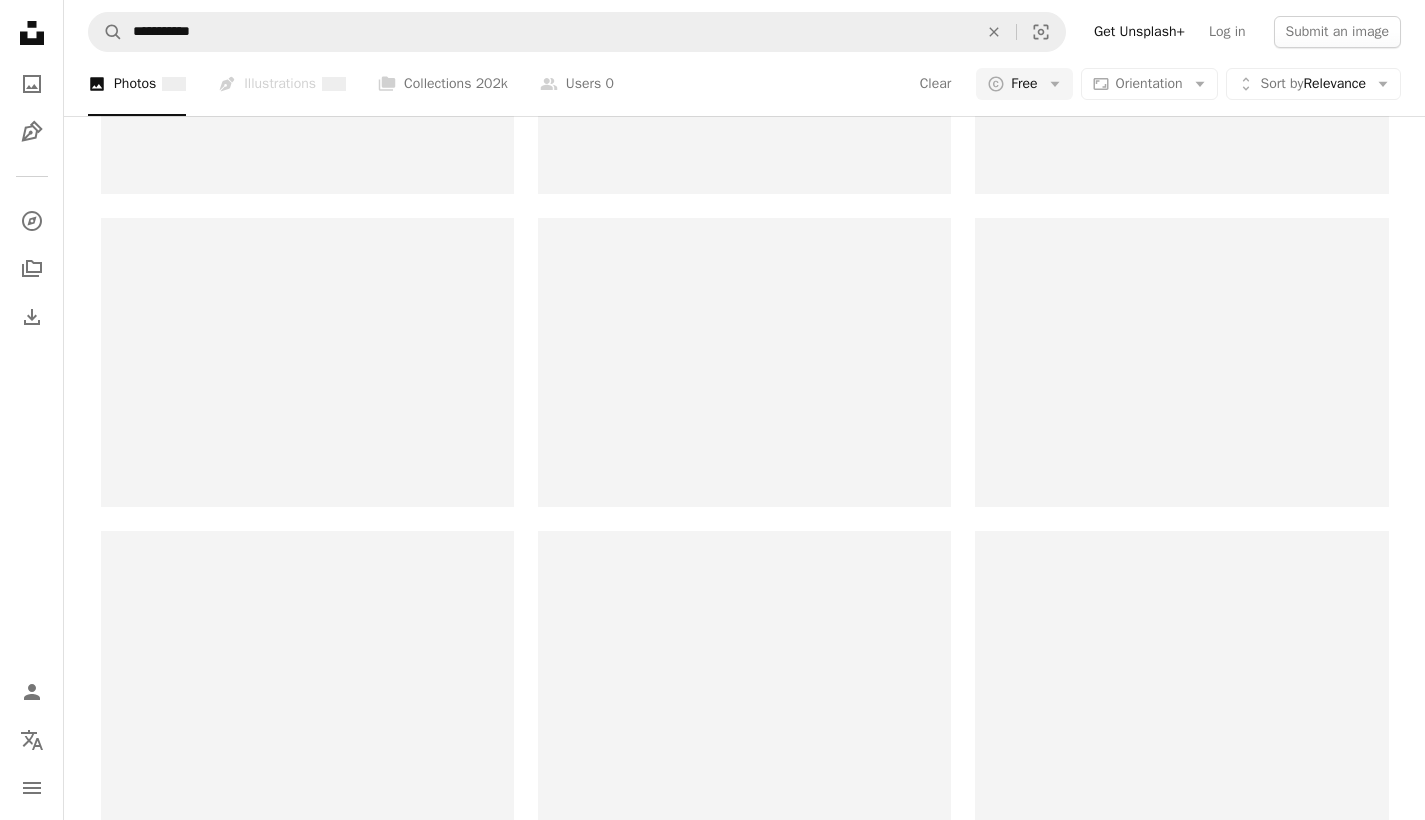 scroll, scrollTop: 0, scrollLeft: 0, axis: both 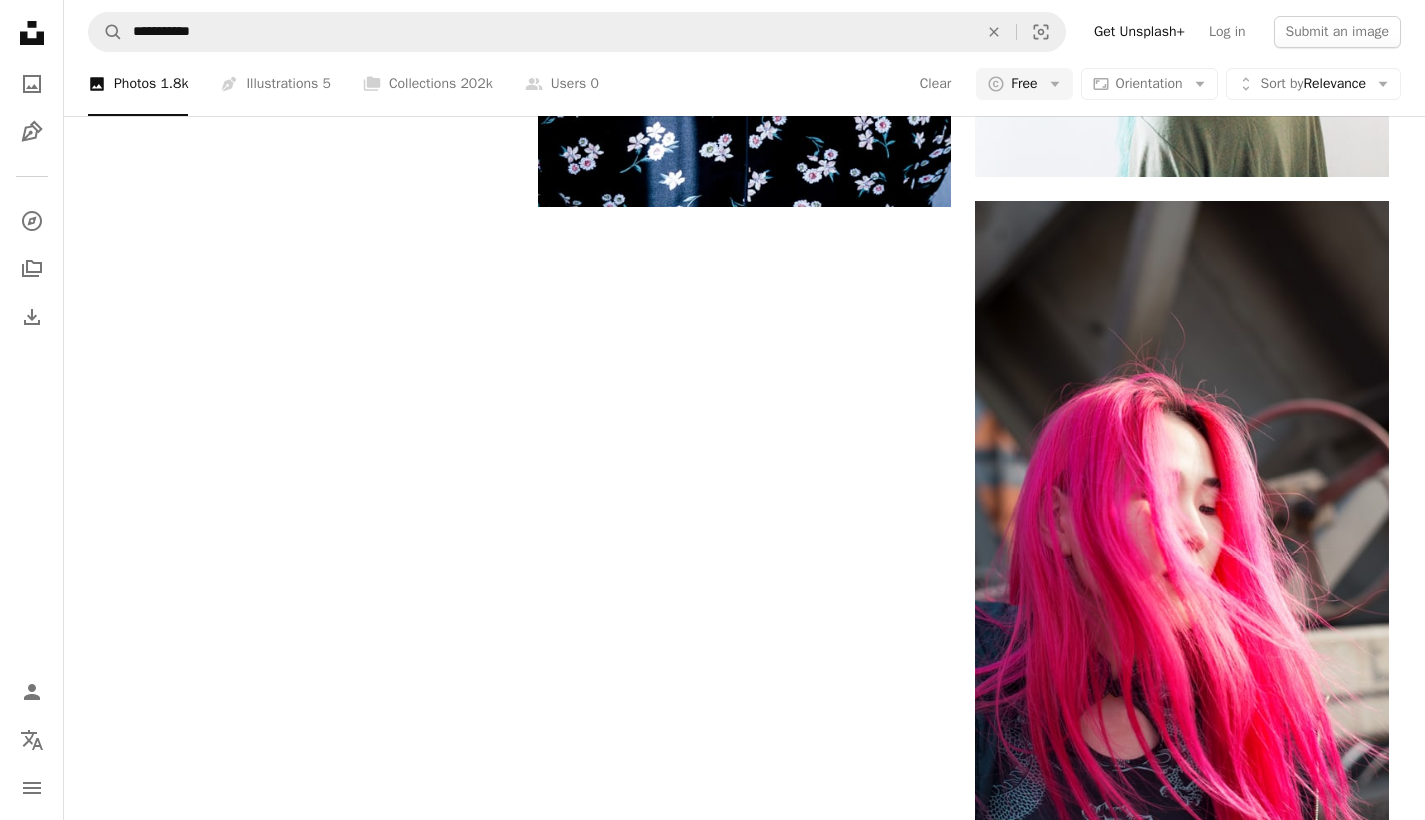 click on "Arrow pointing down" 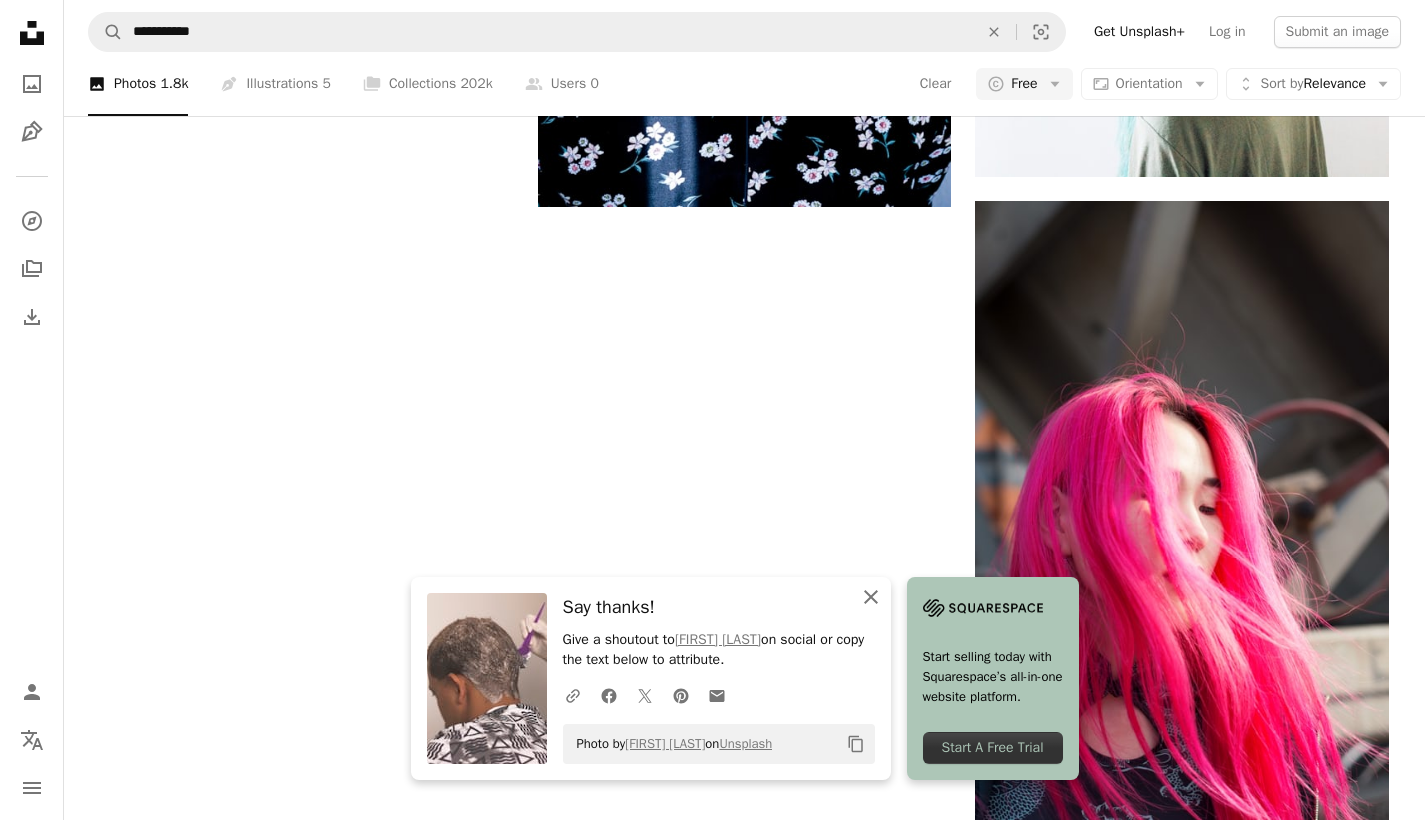 click on "An X shape" 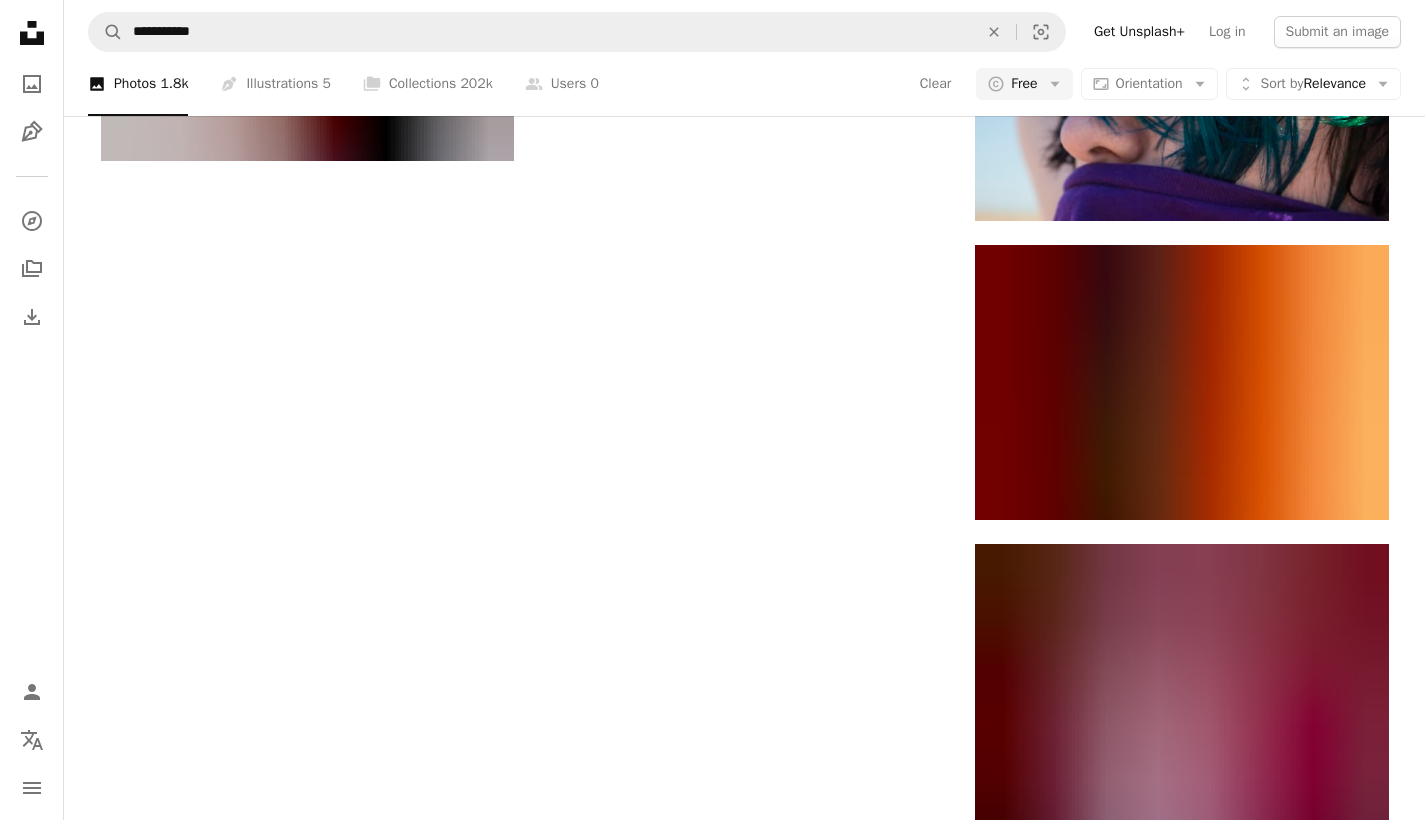scroll, scrollTop: 5464, scrollLeft: 0, axis: vertical 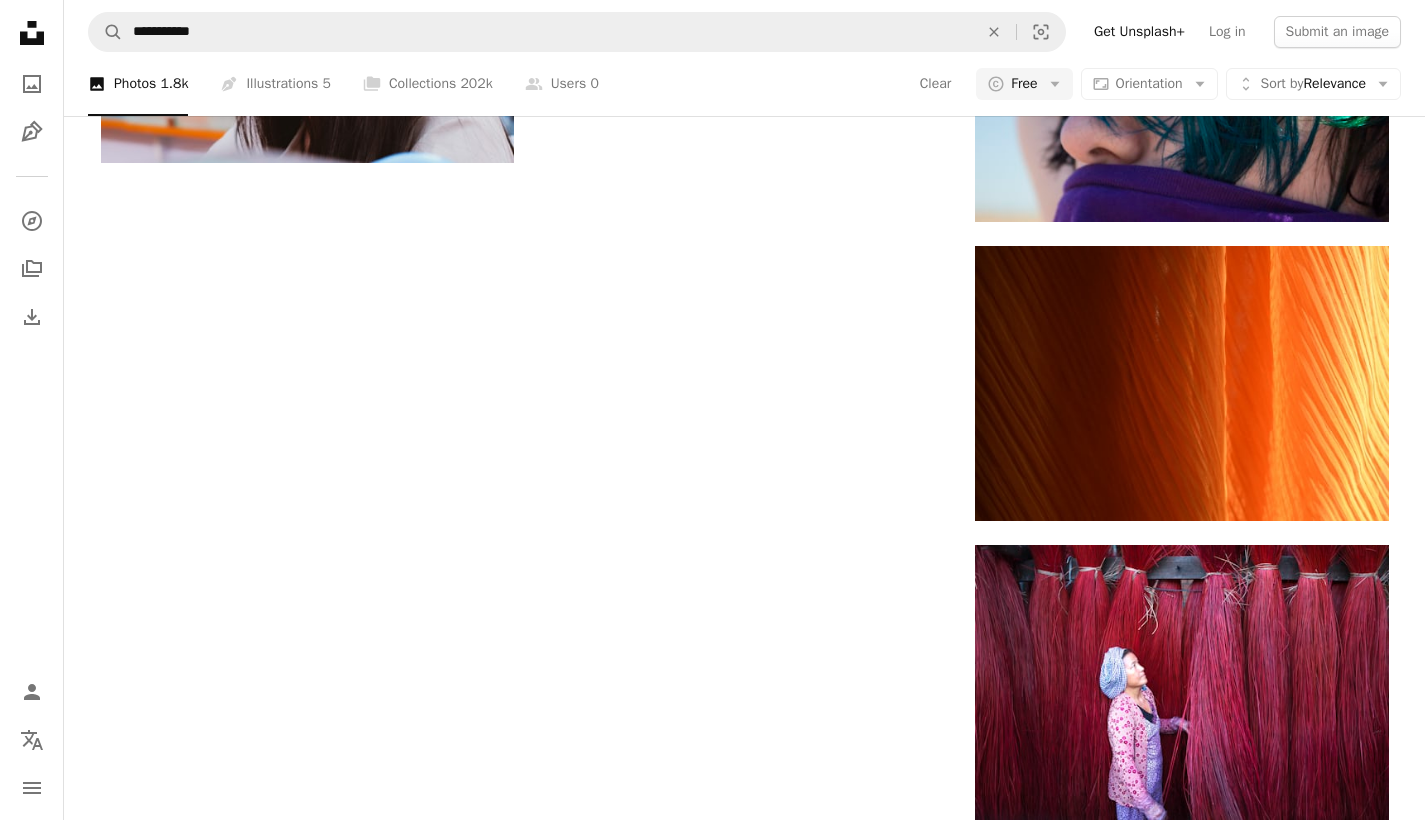 click on "Arrow pointing down" 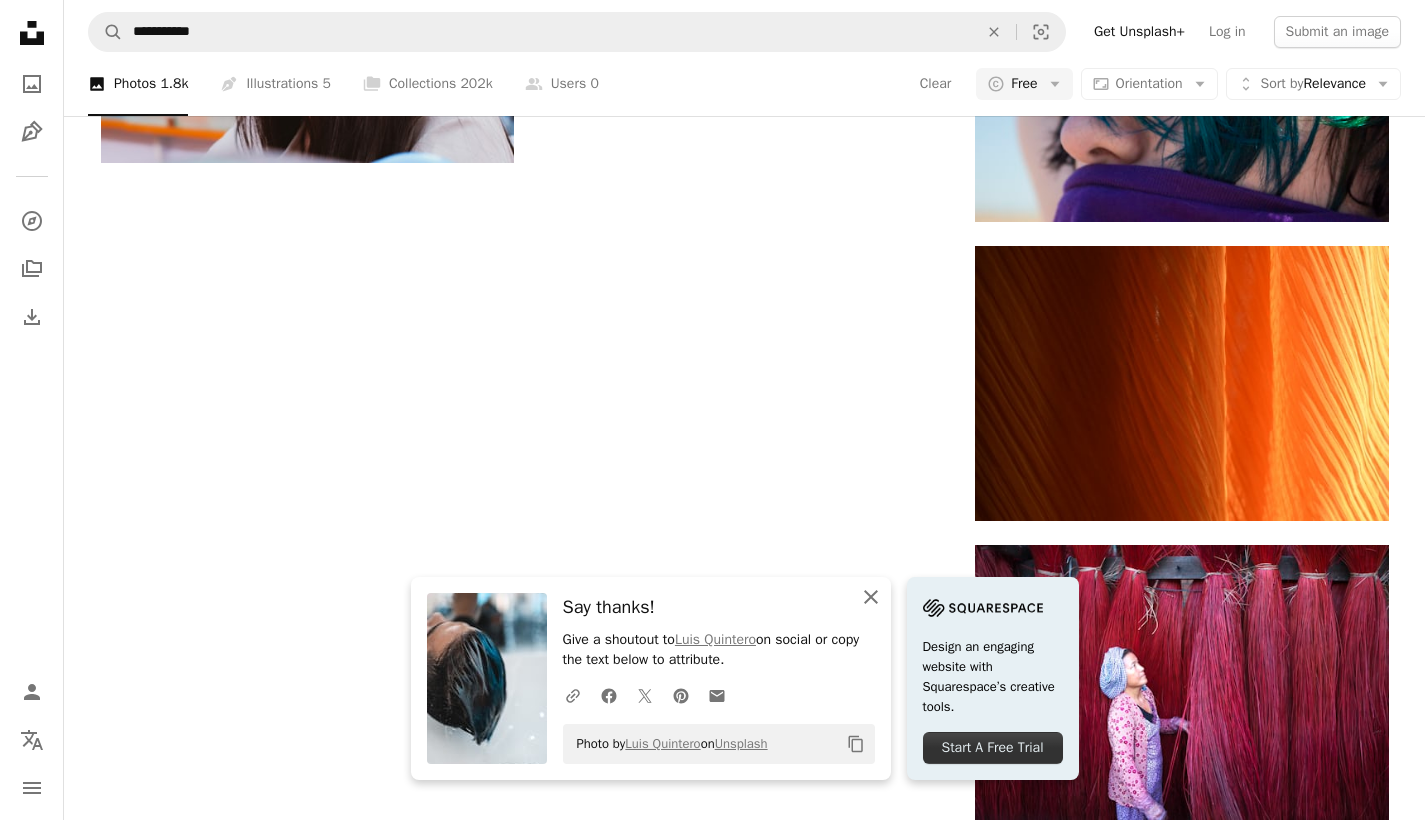 click on "An X shape" 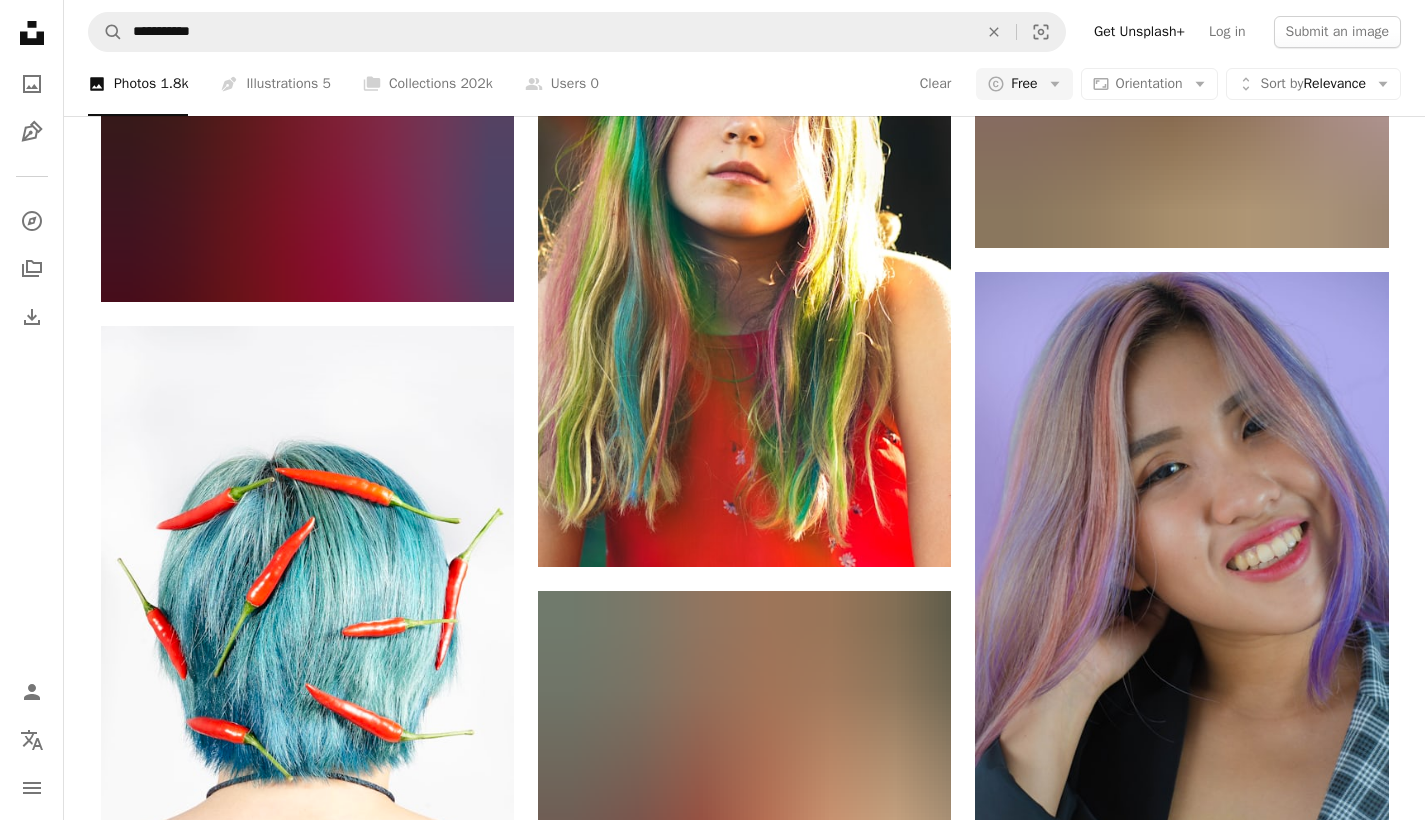 scroll, scrollTop: 19605, scrollLeft: 0, axis: vertical 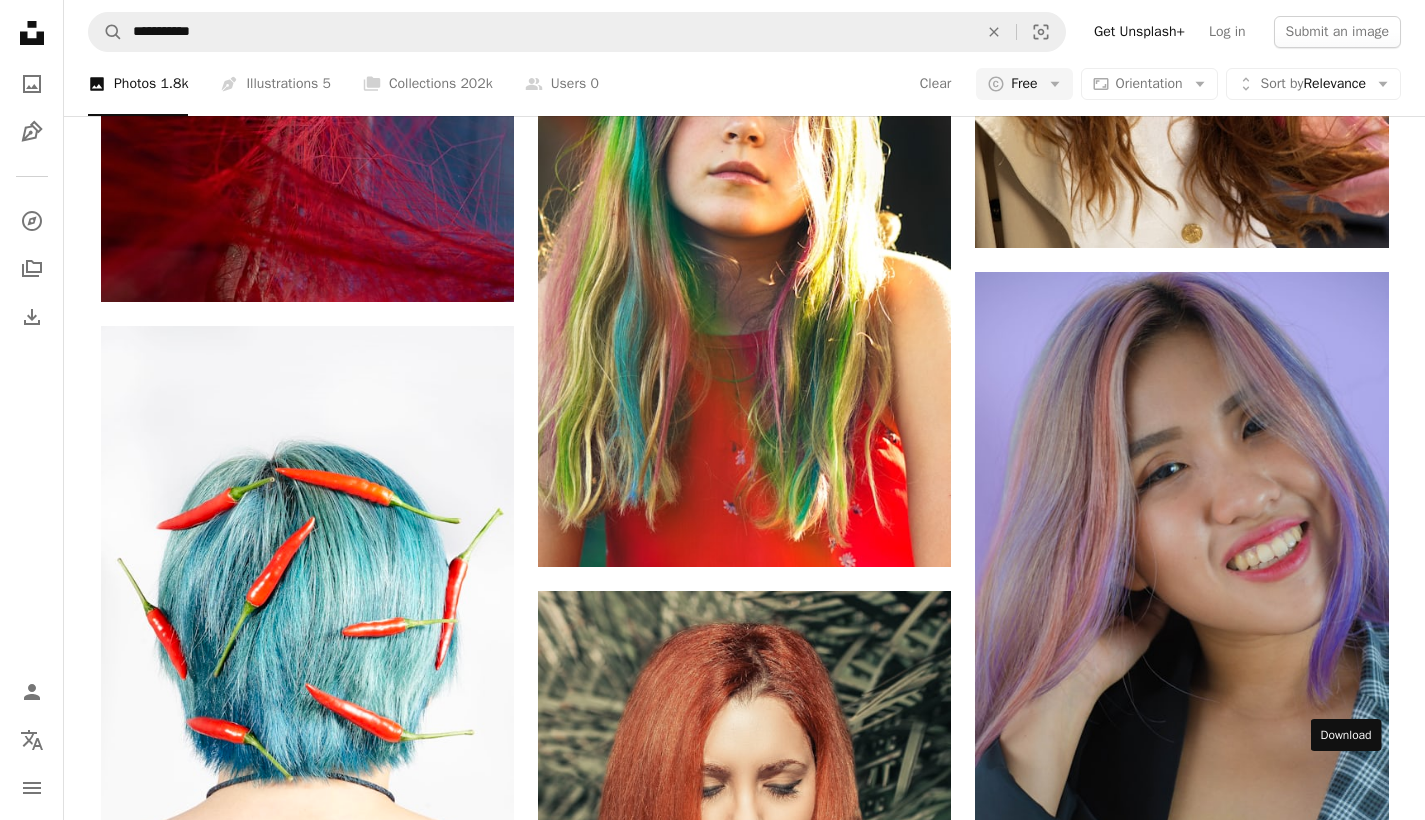 click on "Arrow pointing down" 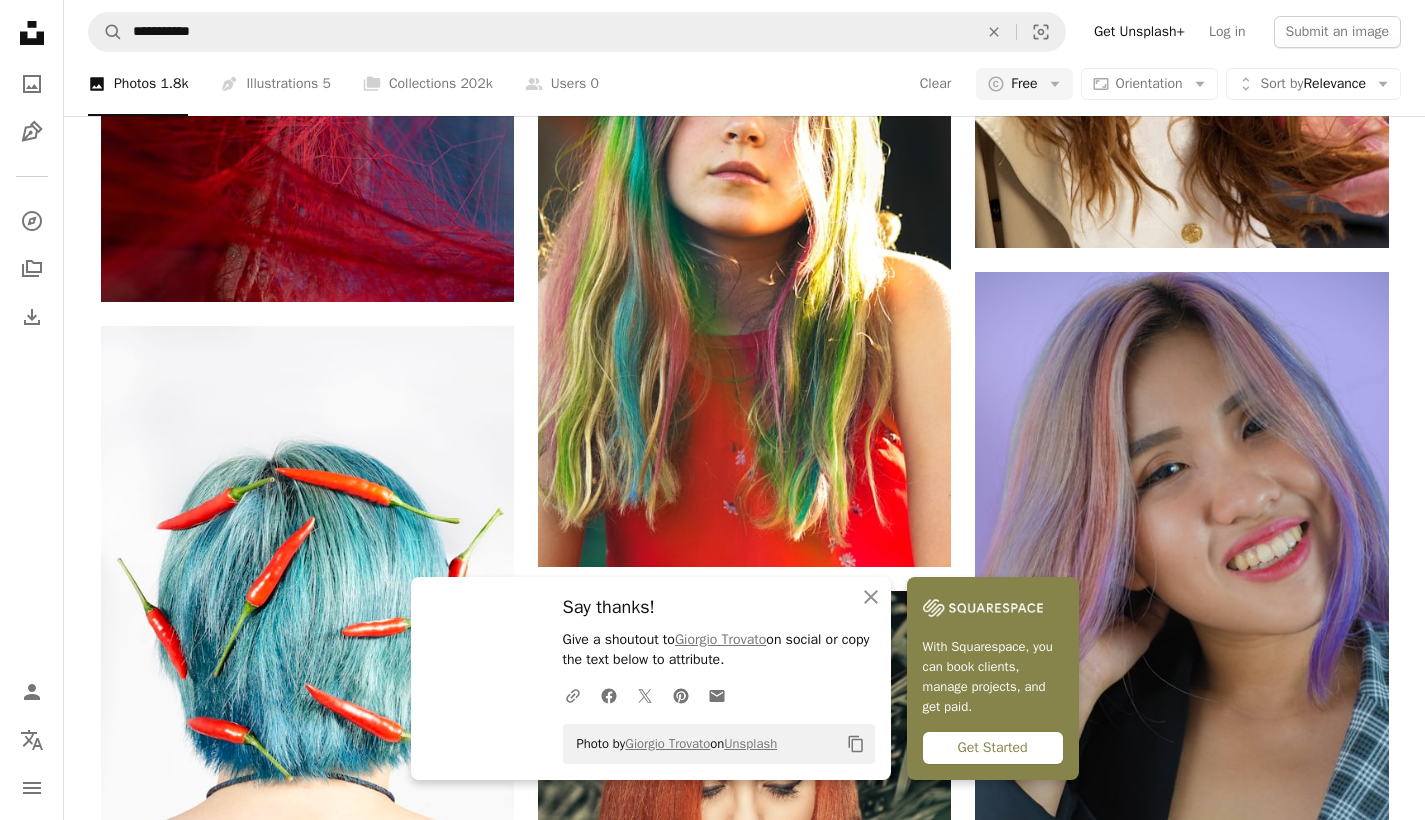 scroll, scrollTop: 20668, scrollLeft: 0, axis: vertical 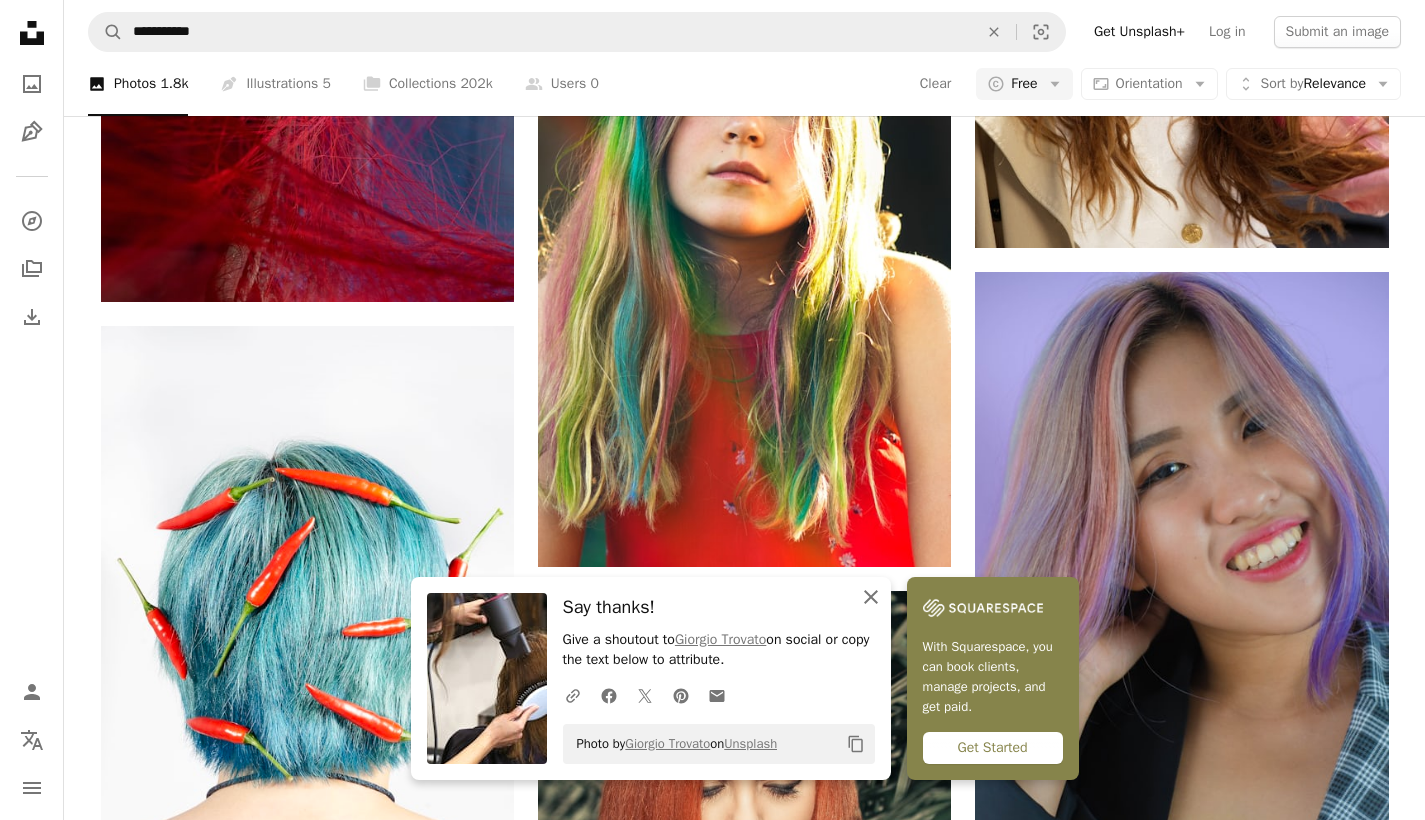 click on "An X shape" 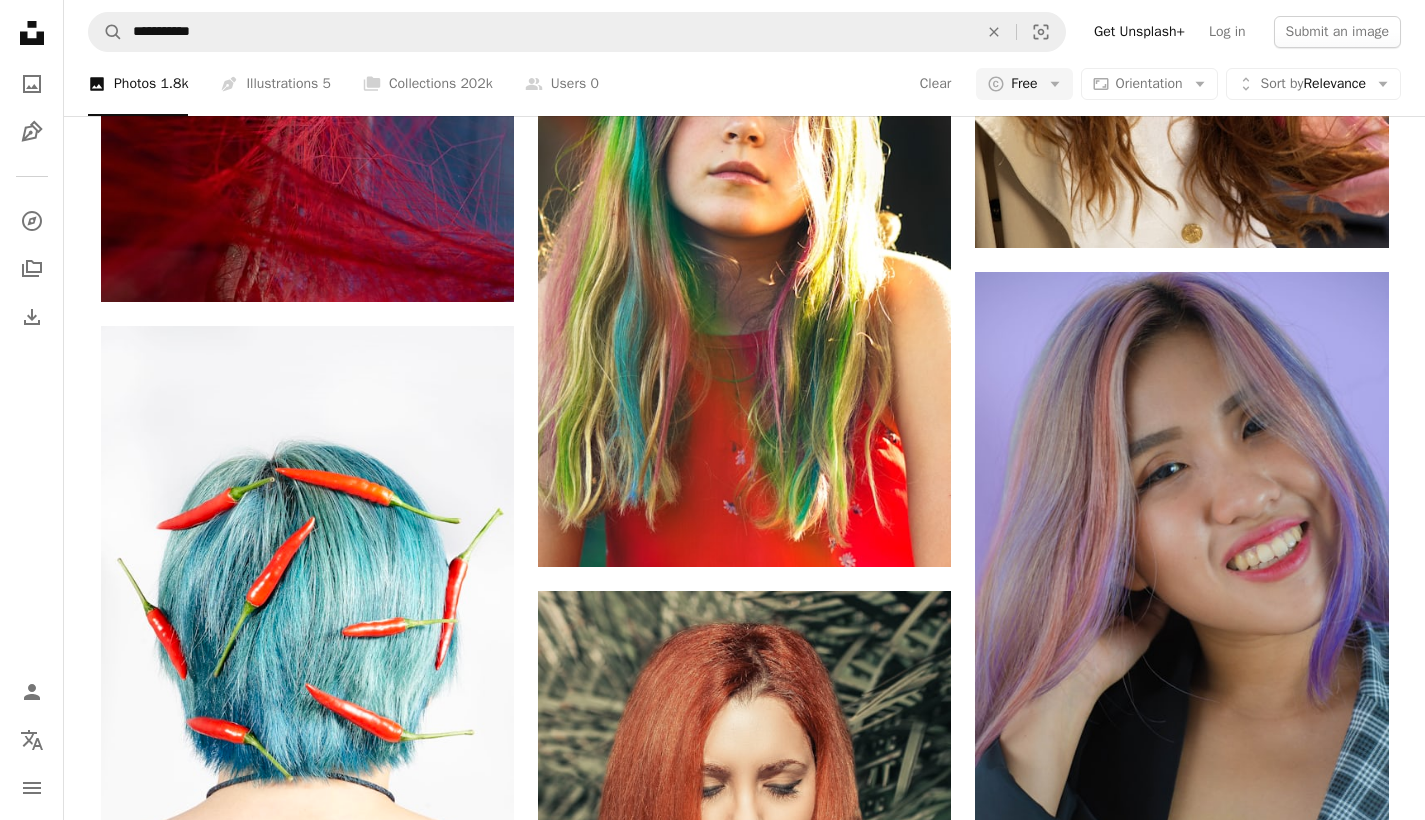 scroll, scrollTop: 51275, scrollLeft: 0, axis: vertical 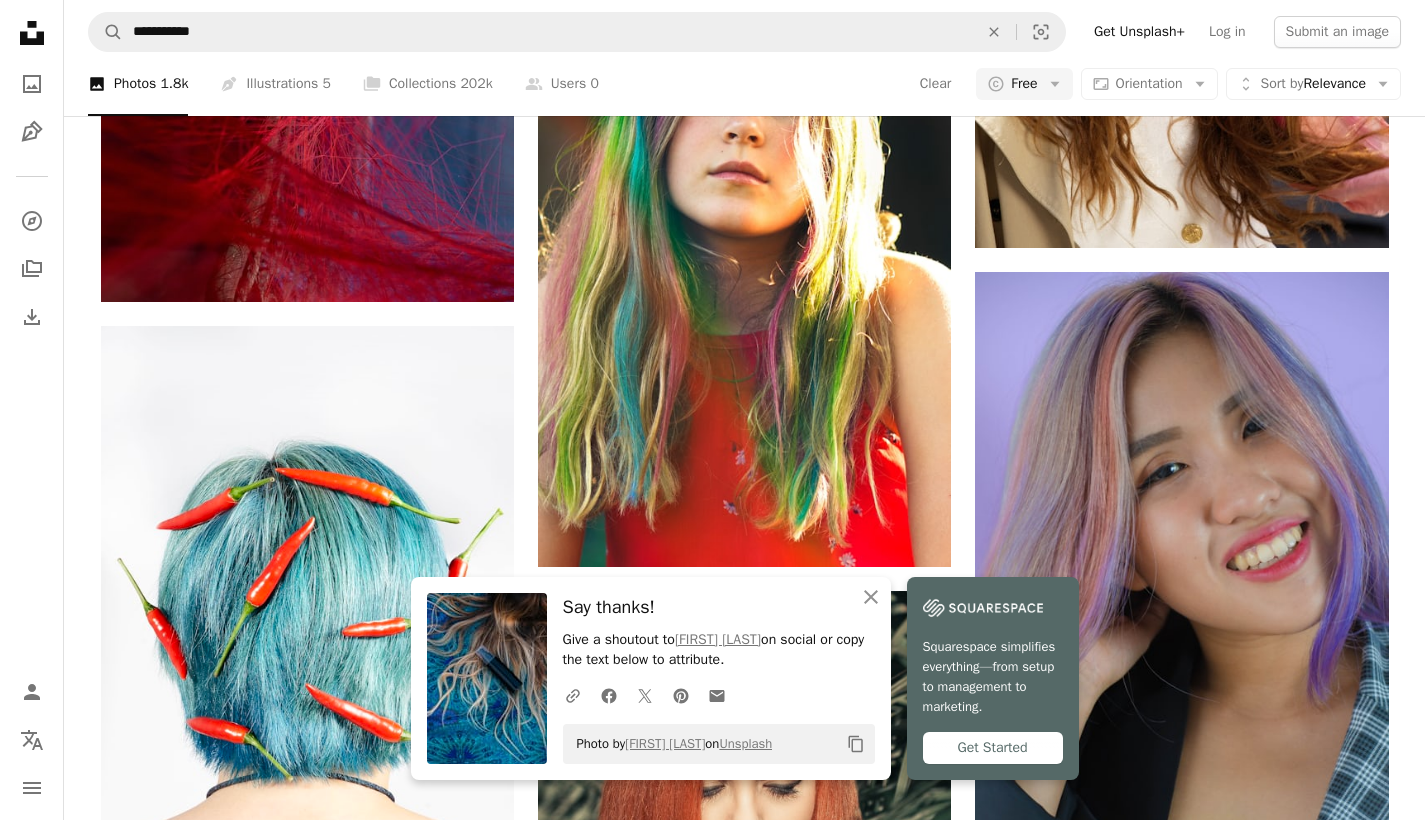 click on "Arrow pointing down" 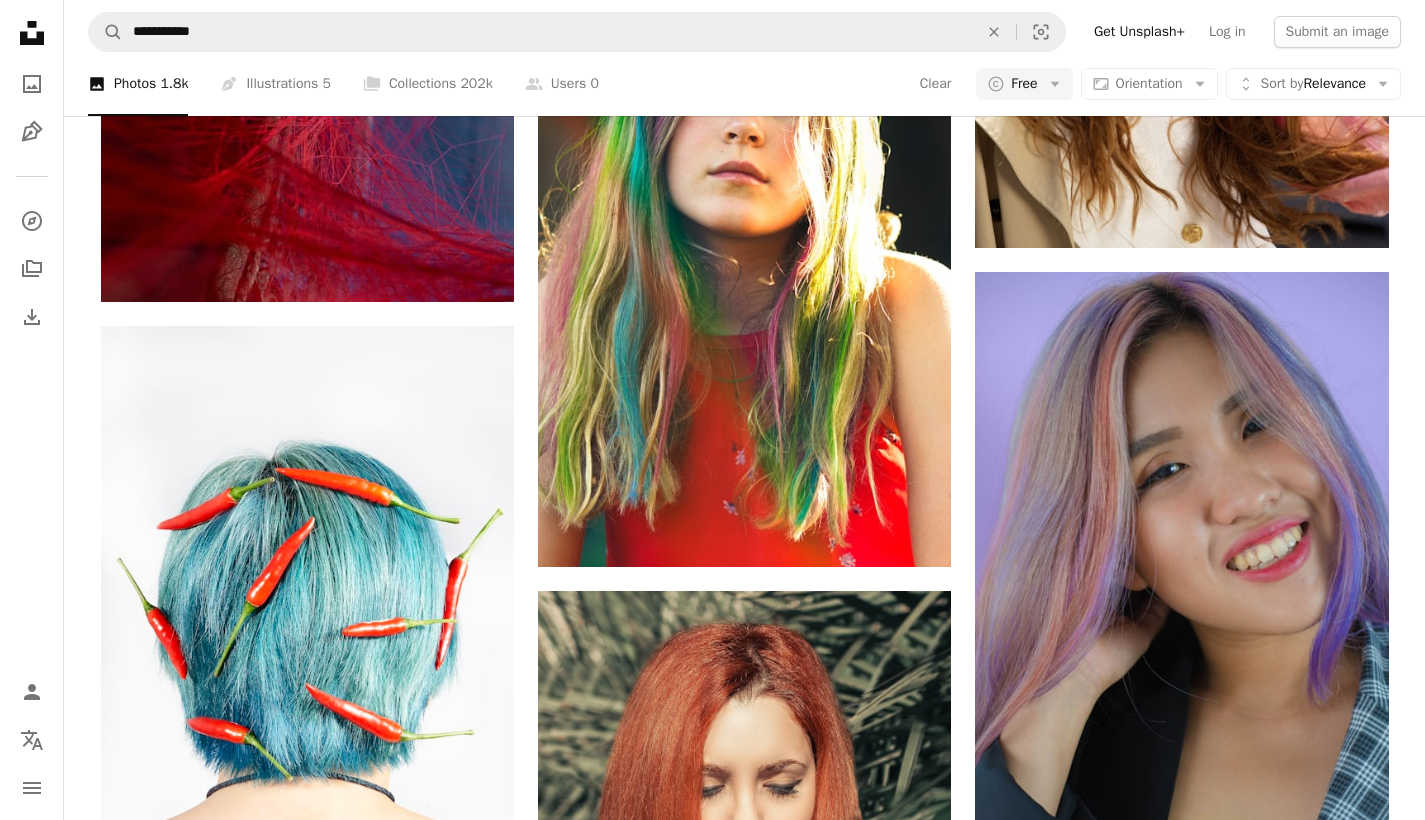 scroll, scrollTop: 64913, scrollLeft: 0, axis: vertical 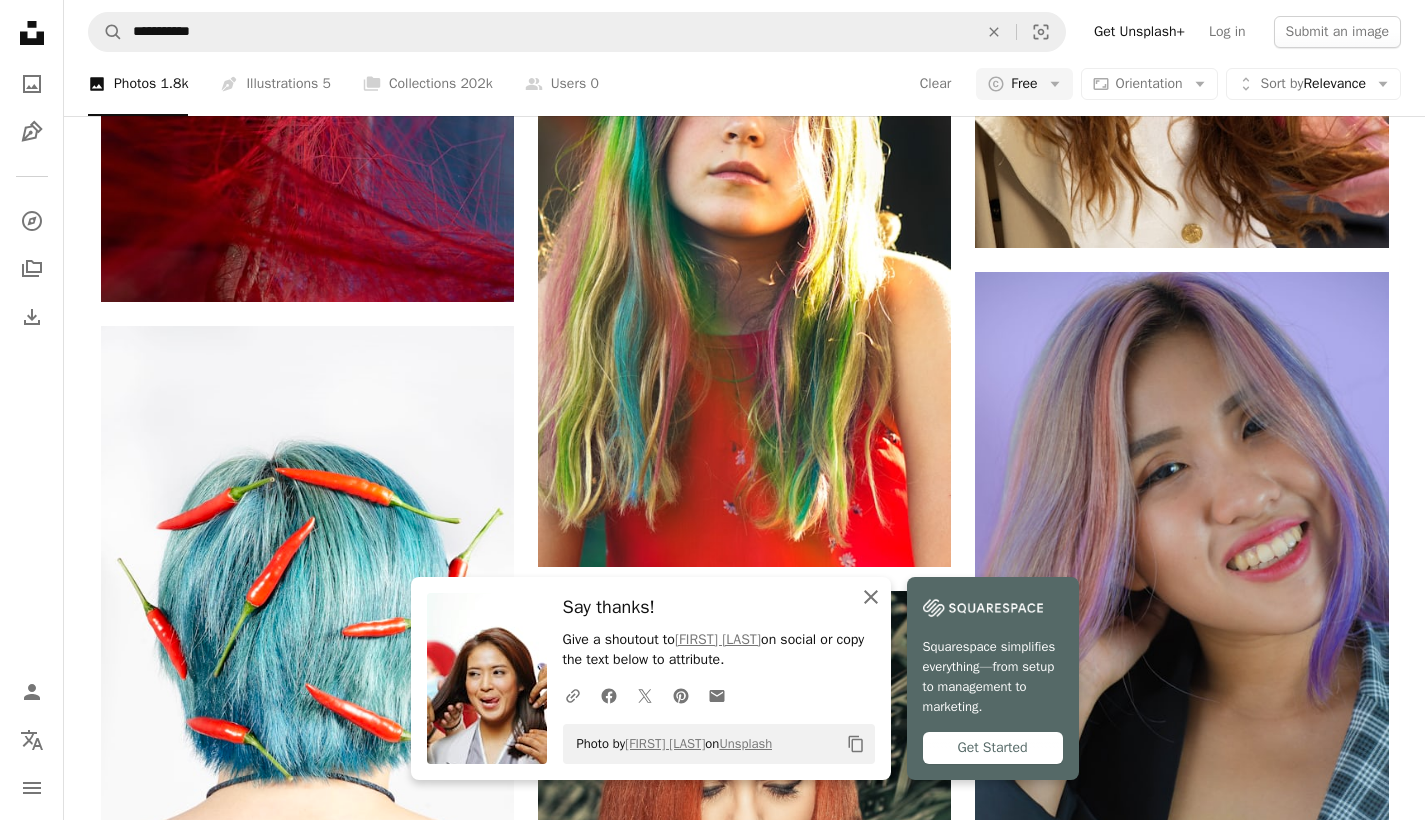 click on "An X shape" 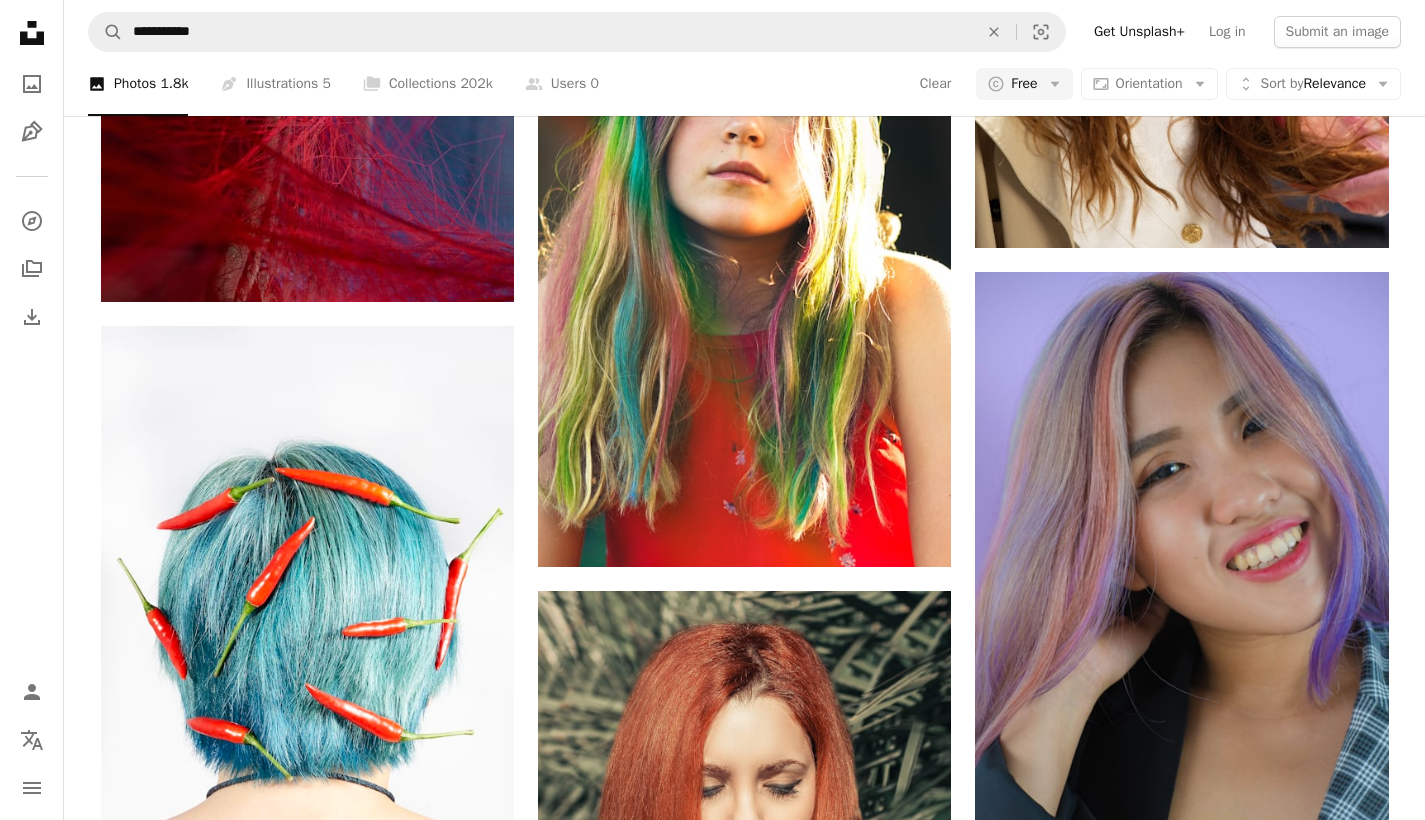 scroll, scrollTop: 68895, scrollLeft: 0, axis: vertical 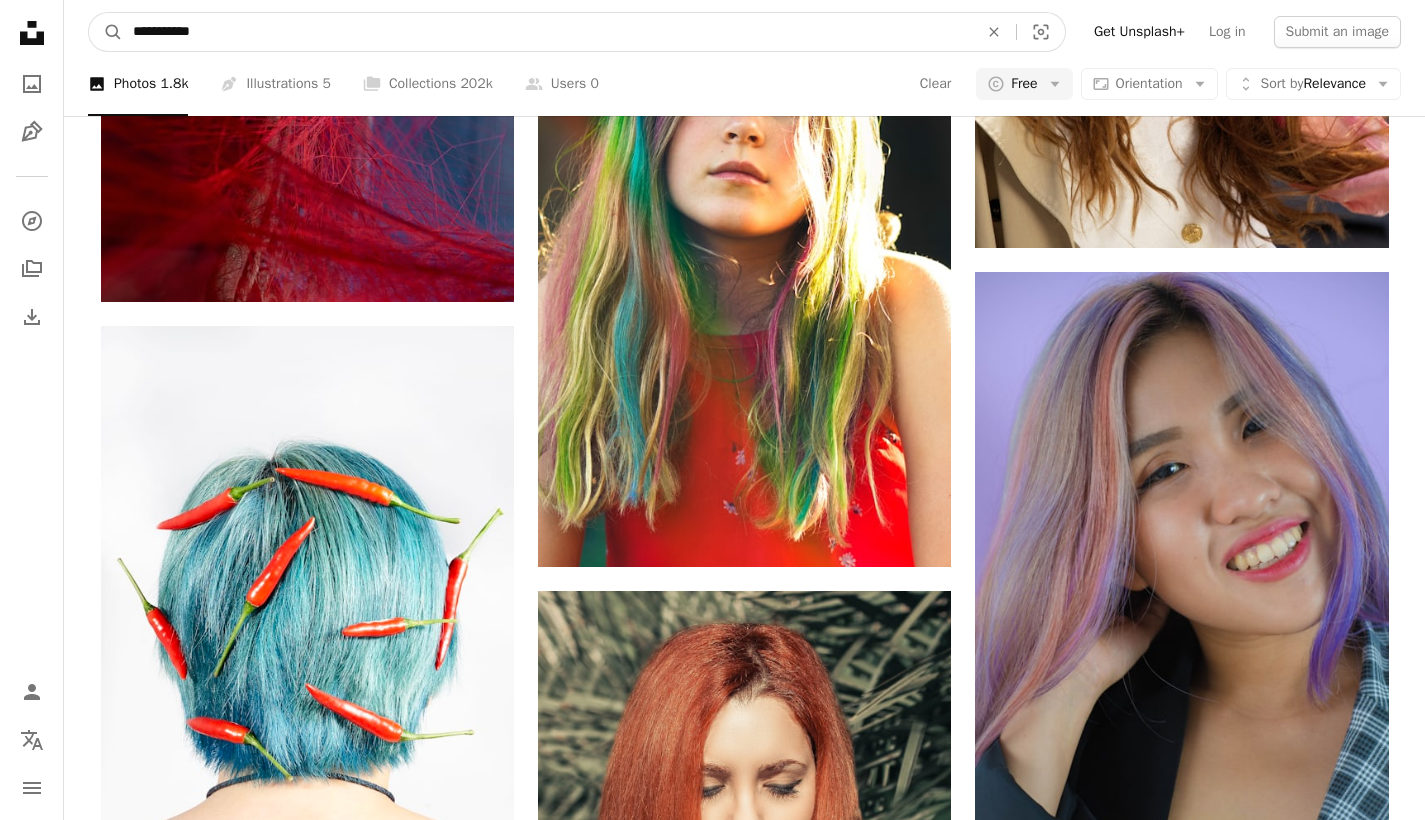 click on "**********" at bounding box center [547, 32] 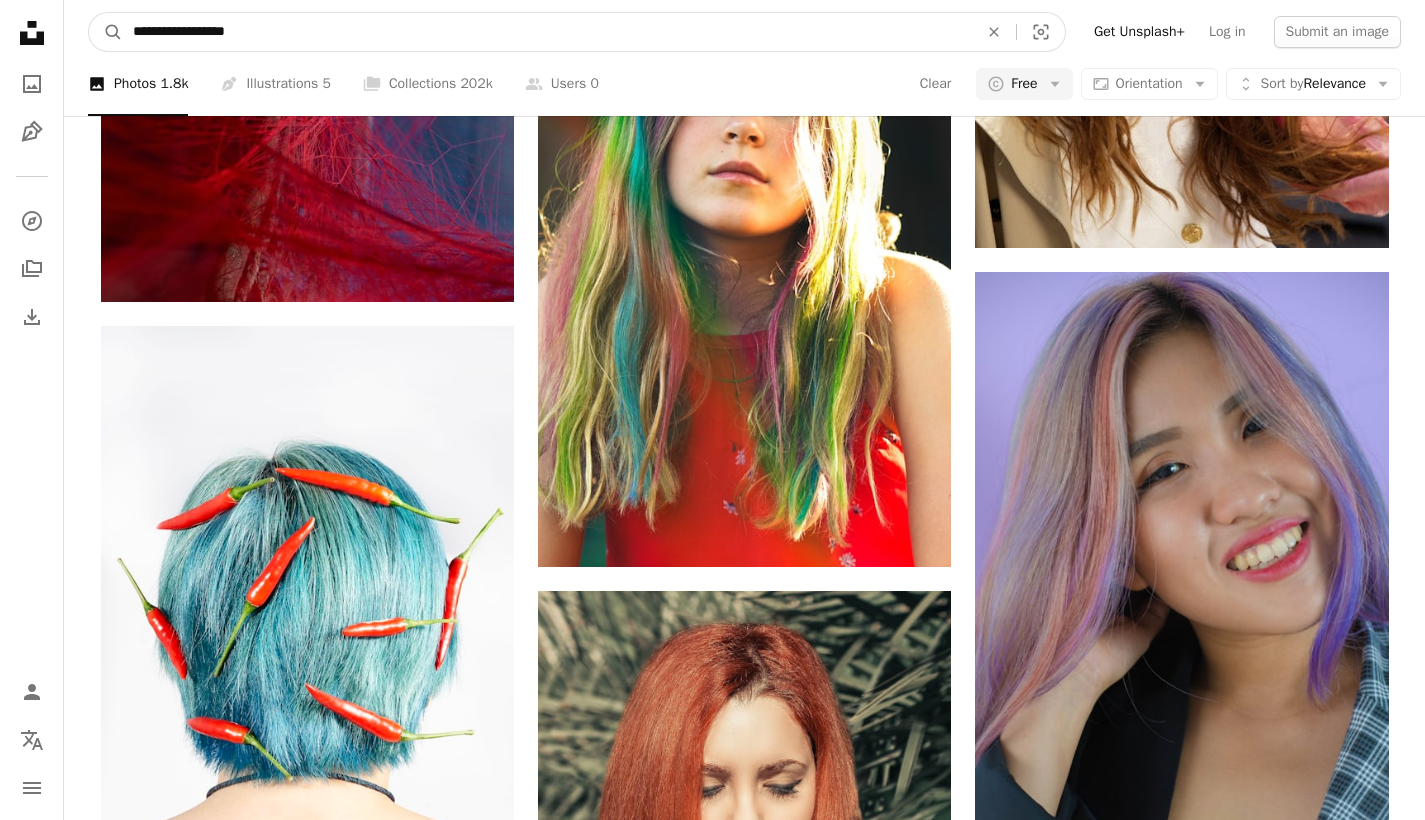 type on "**********" 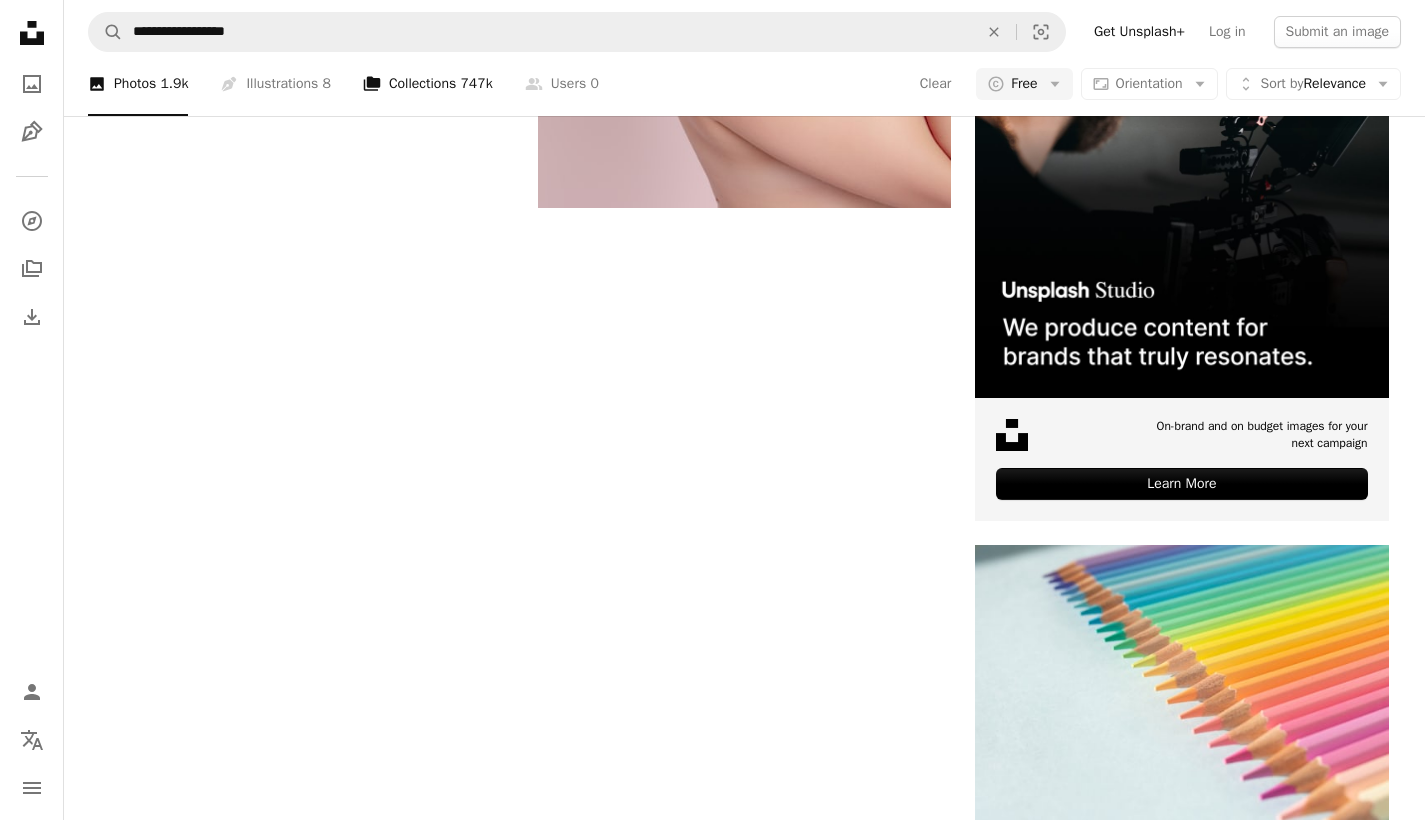 scroll, scrollTop: 6823, scrollLeft: 0, axis: vertical 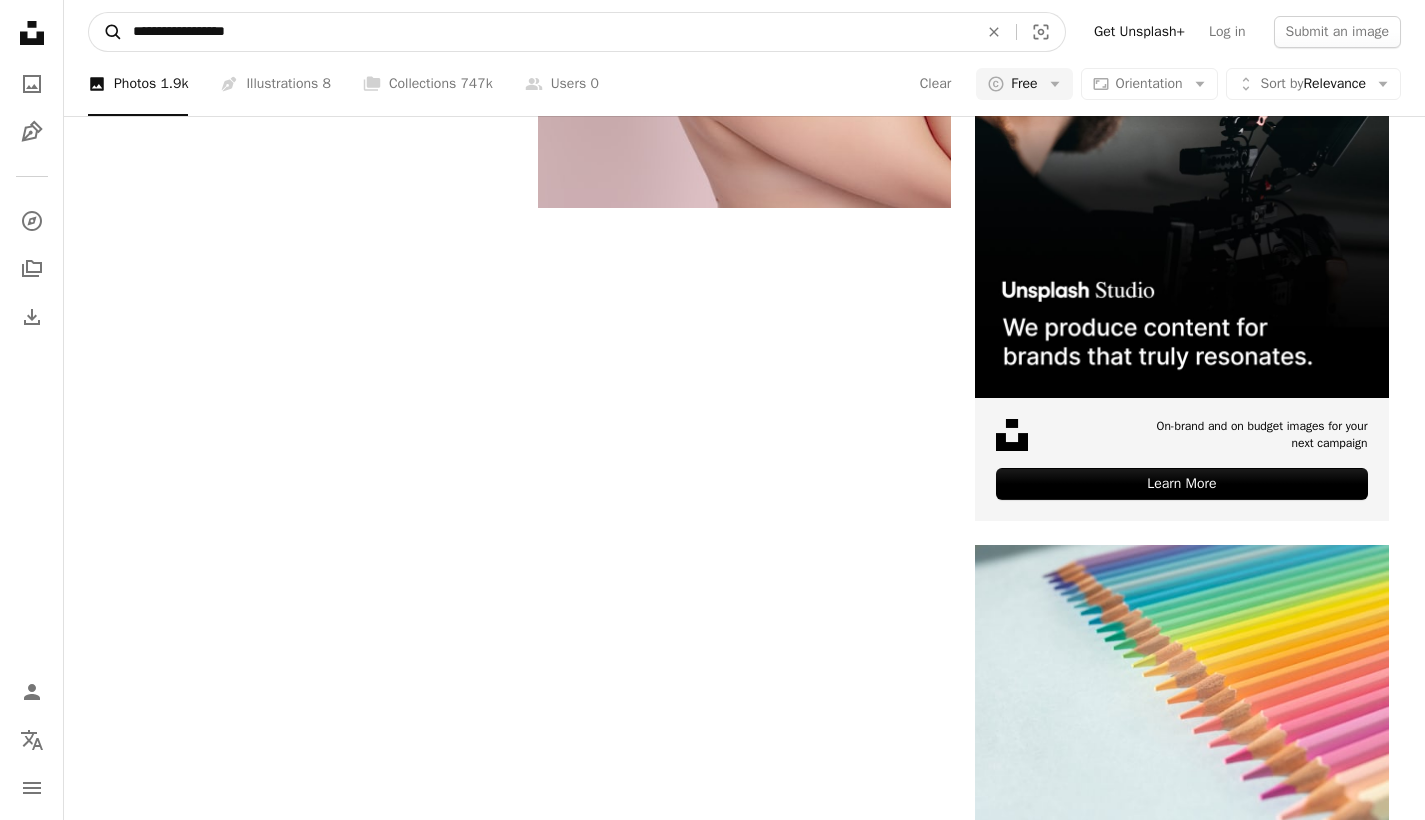 drag, startPoint x: 160, startPoint y: 29, endPoint x: 116, endPoint y: 28, distance: 44.011364 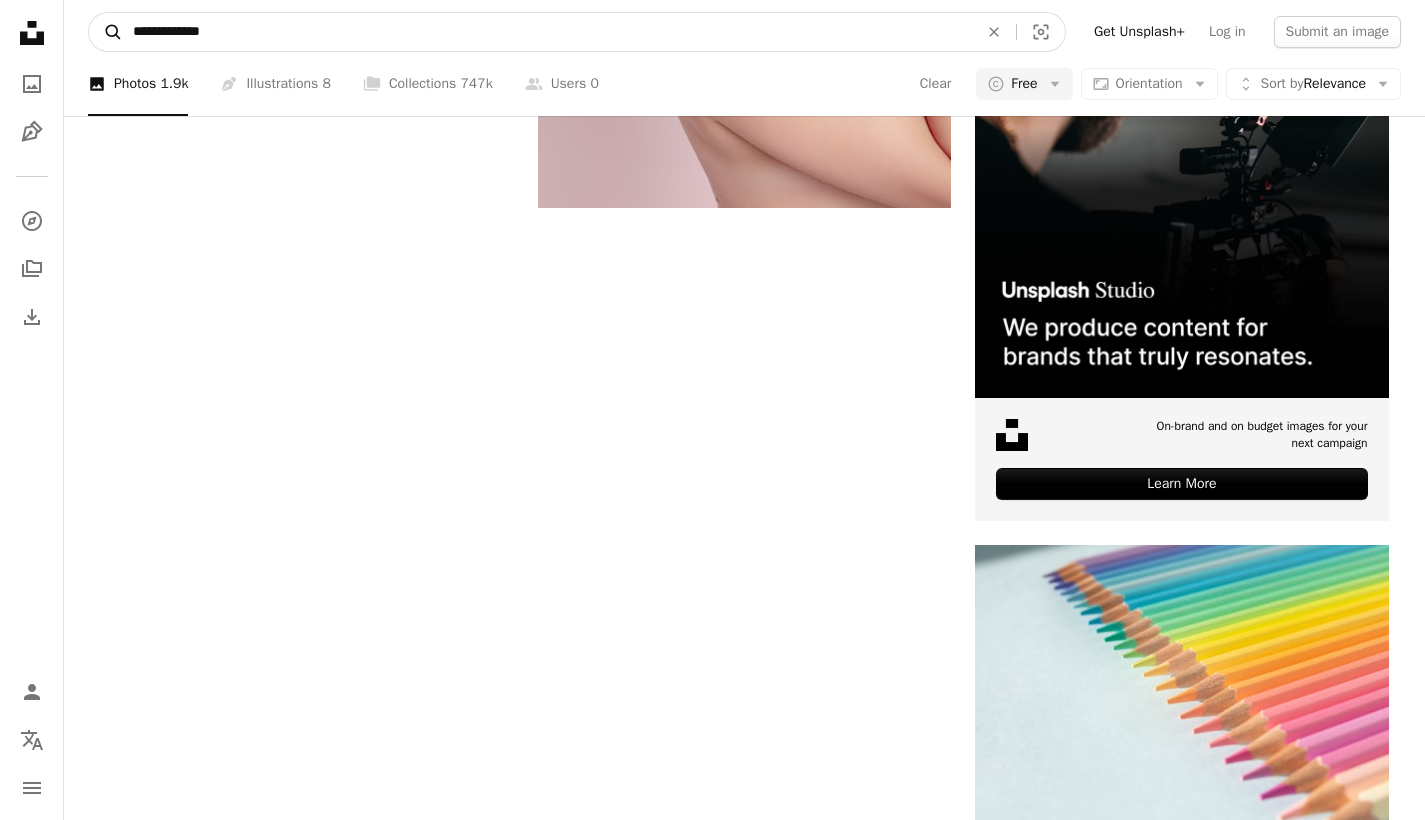 click on "A magnifying glass" at bounding box center (106, 32) 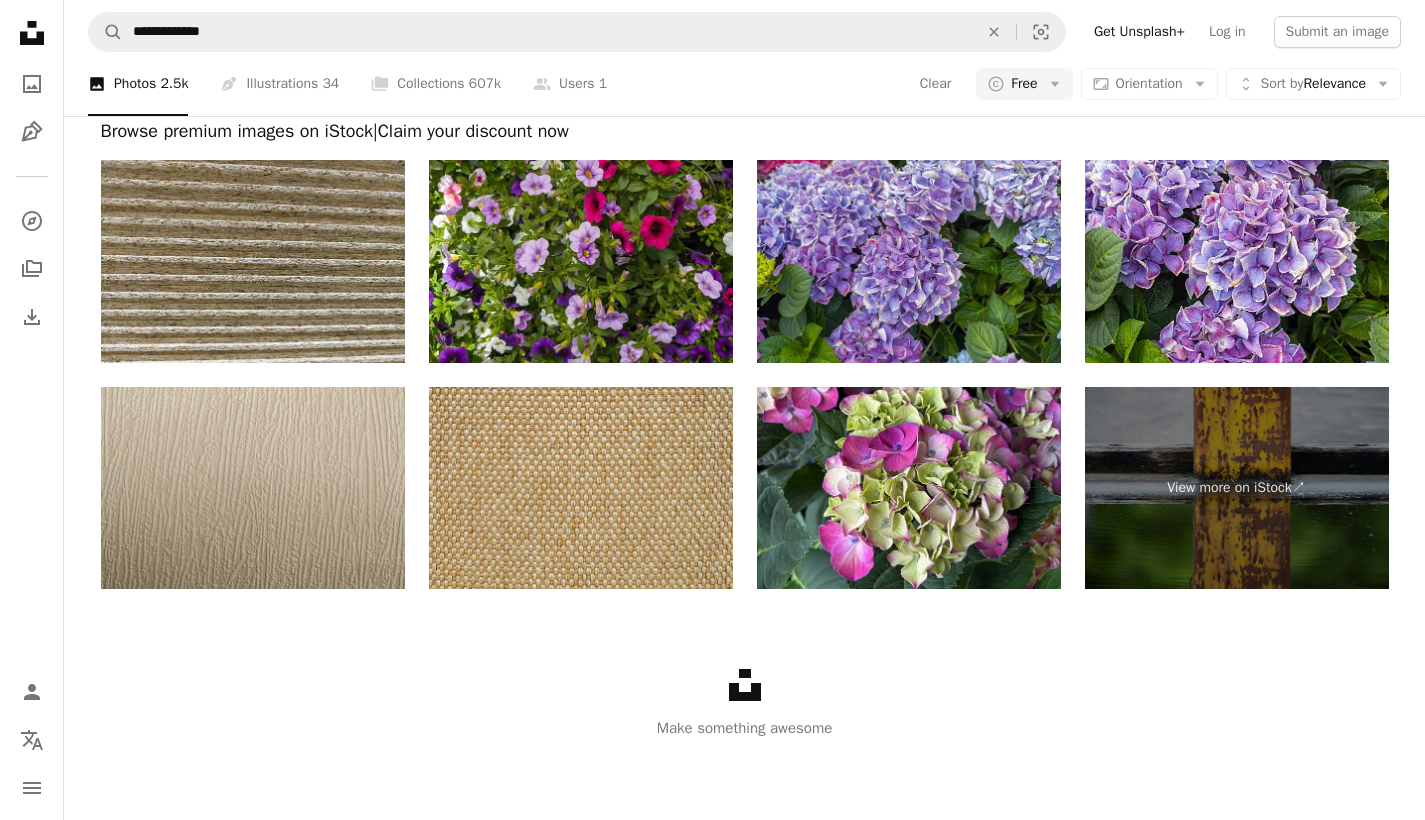 scroll, scrollTop: 2307, scrollLeft: 0, axis: vertical 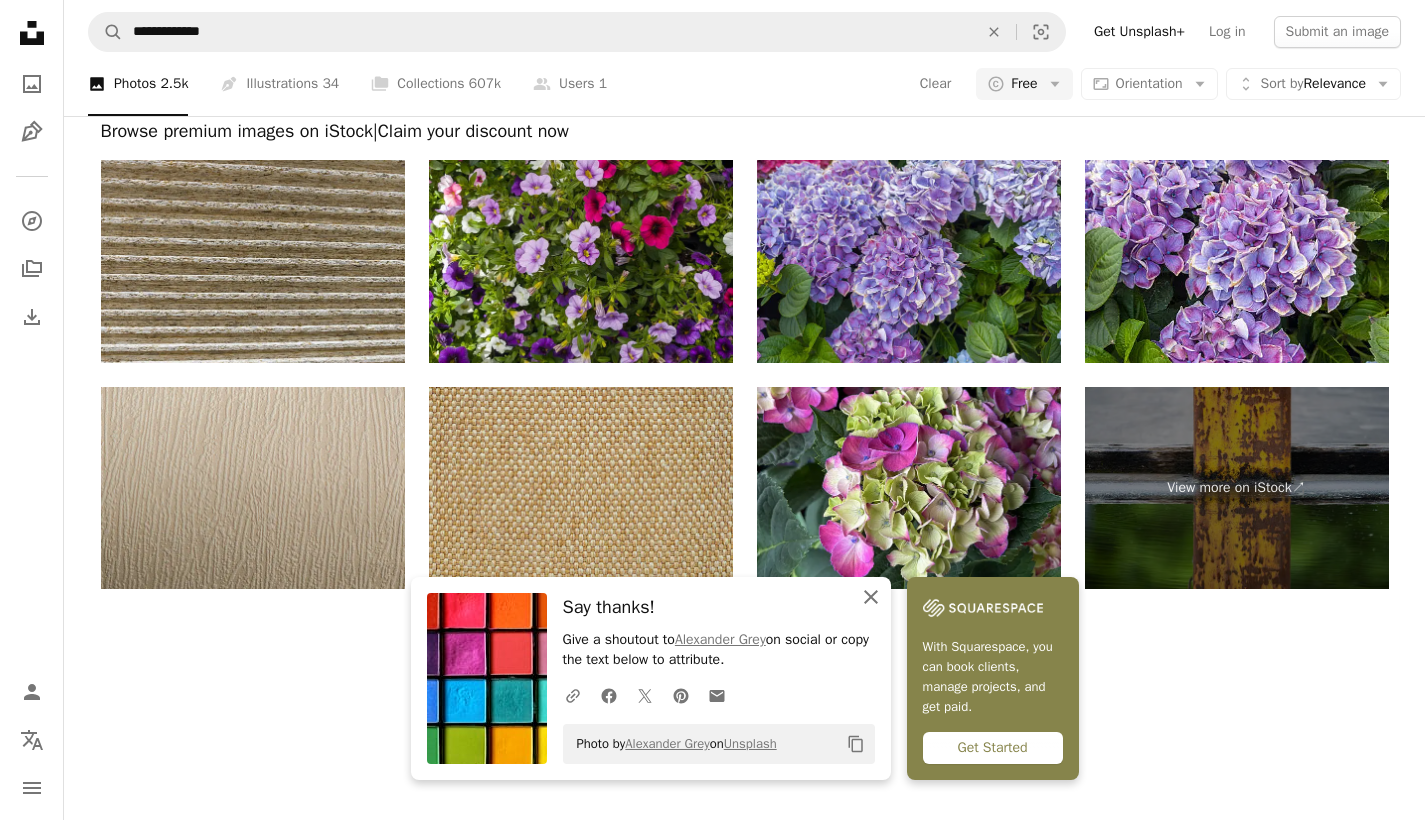 click on "An X shape" 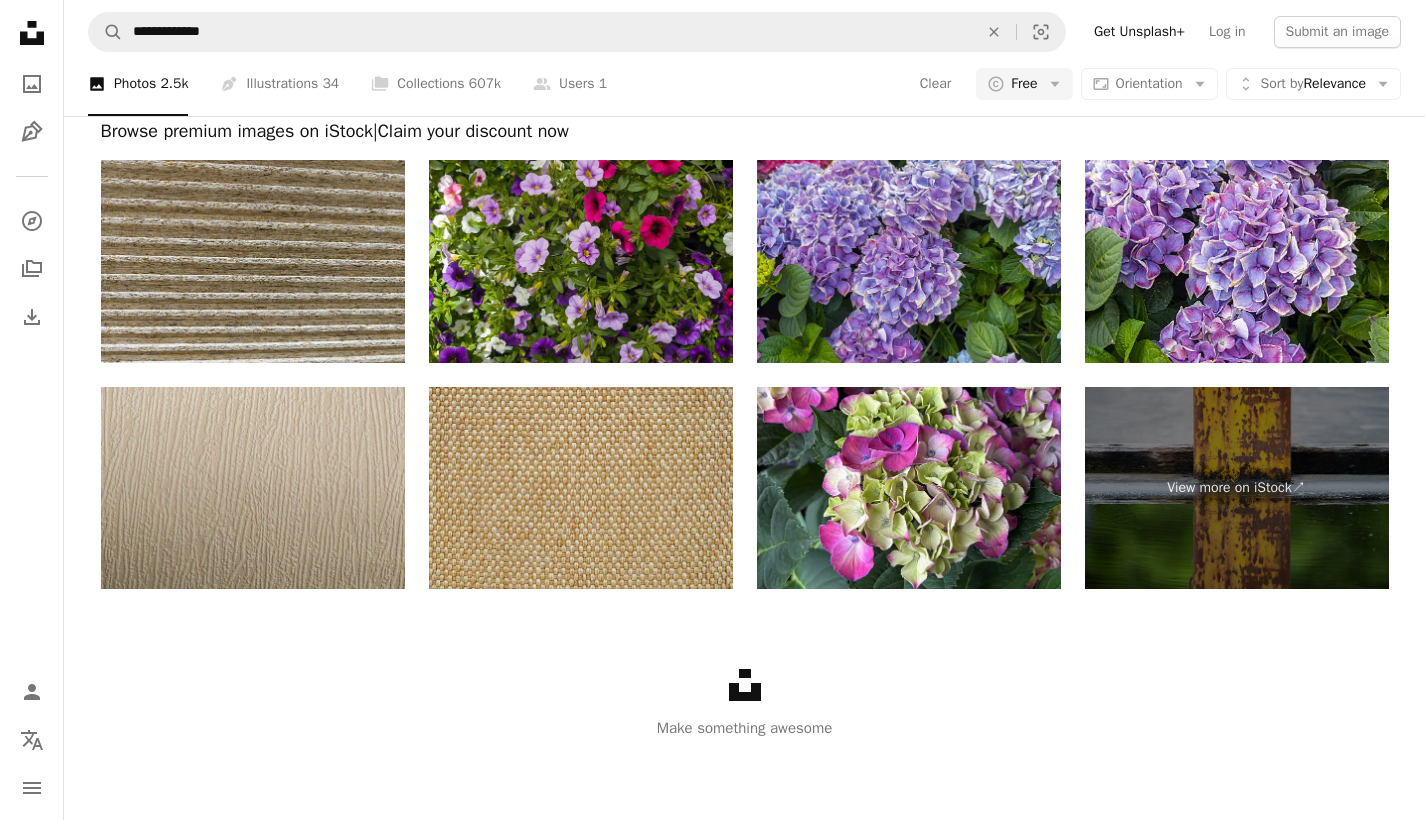 scroll, scrollTop: 3114, scrollLeft: 0, axis: vertical 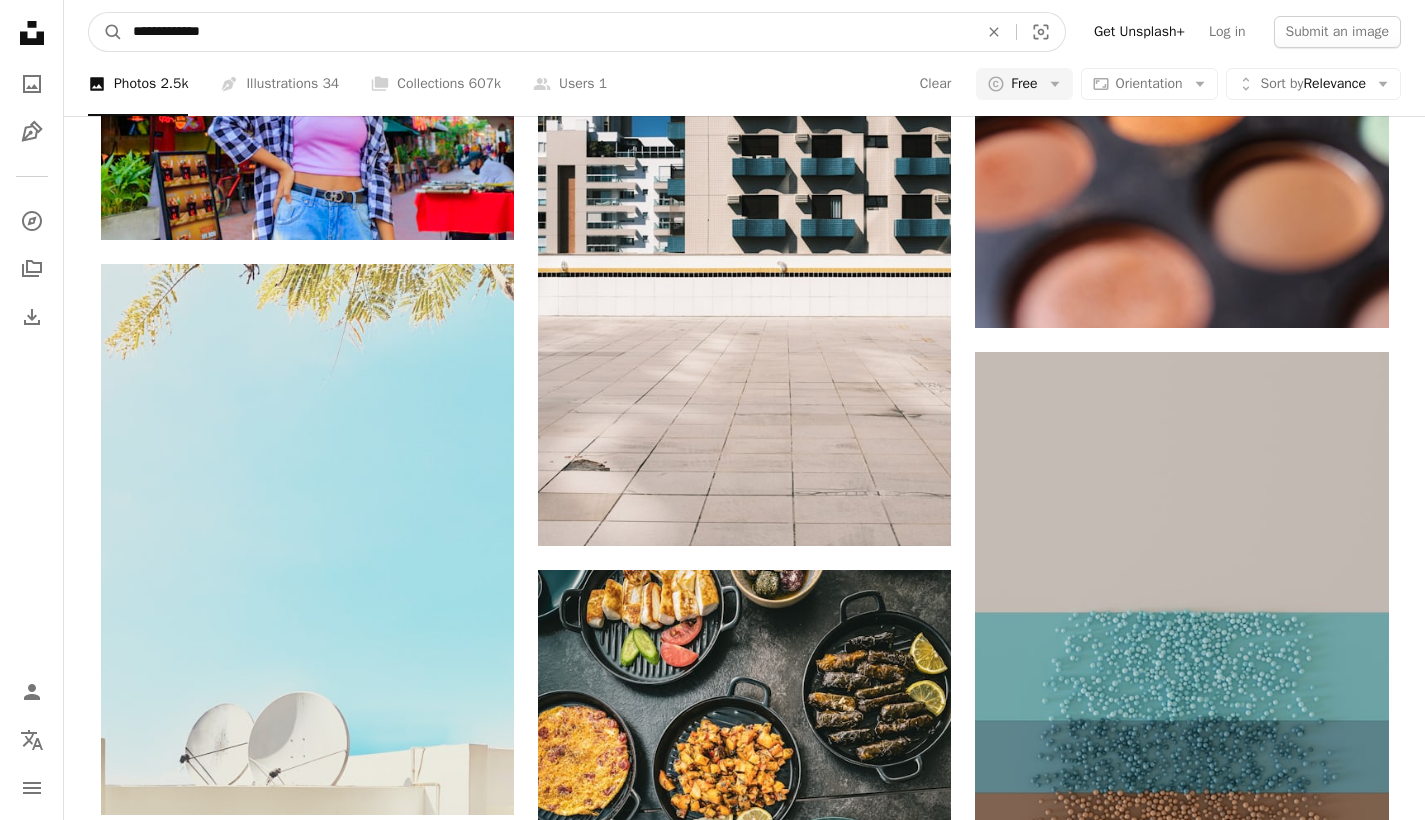 click on "**********" at bounding box center (547, 32) 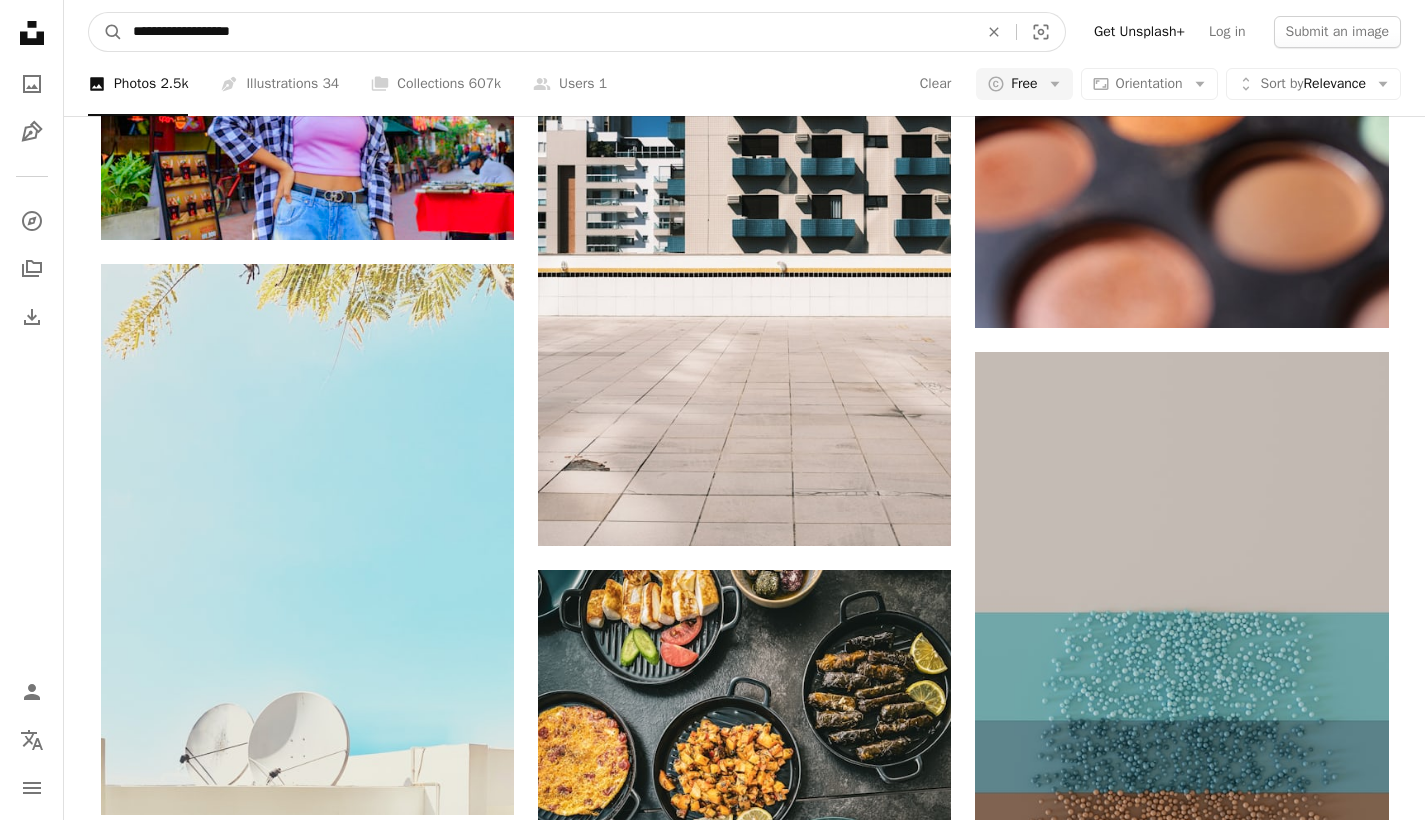 type on "**********" 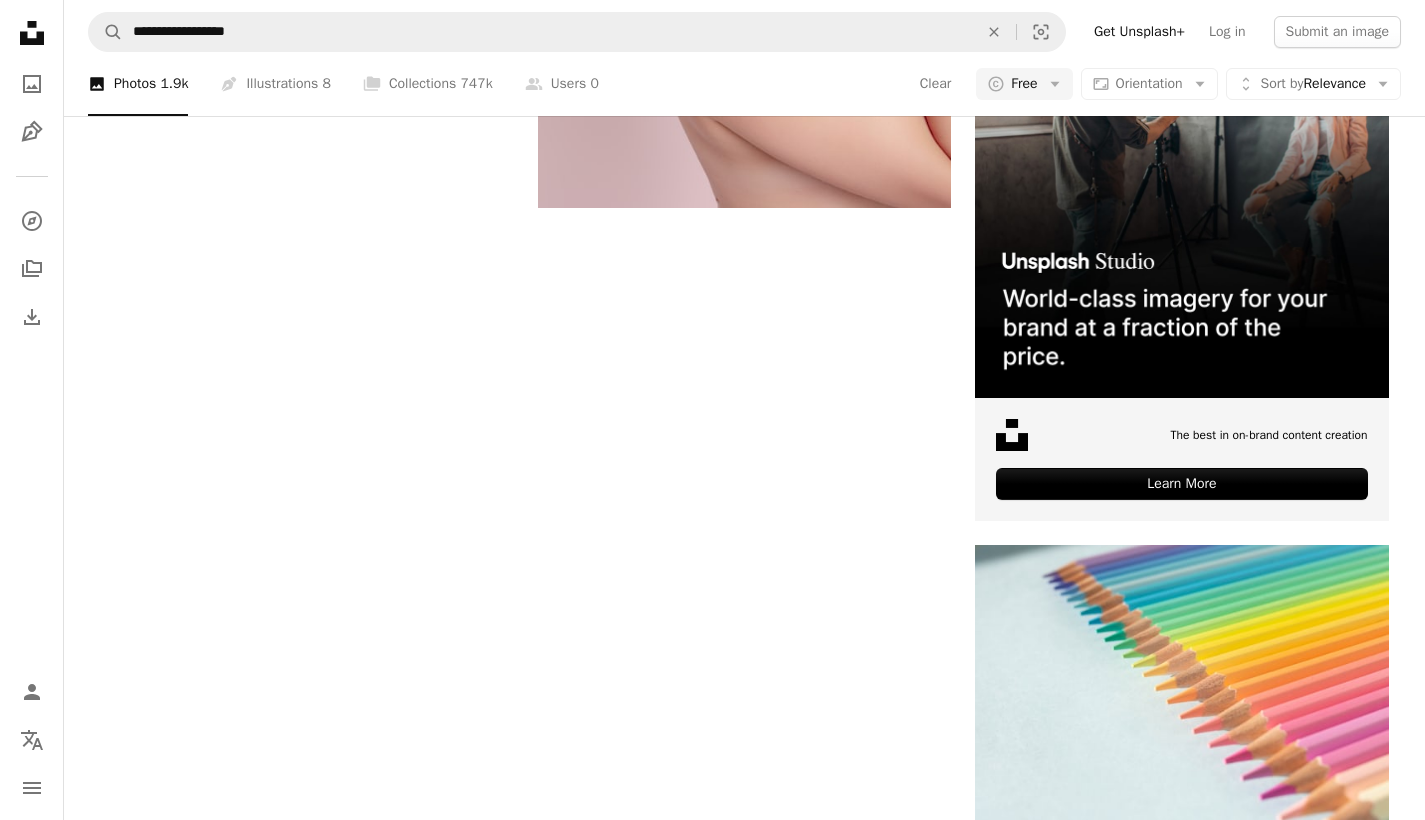 scroll, scrollTop: 0, scrollLeft: 0, axis: both 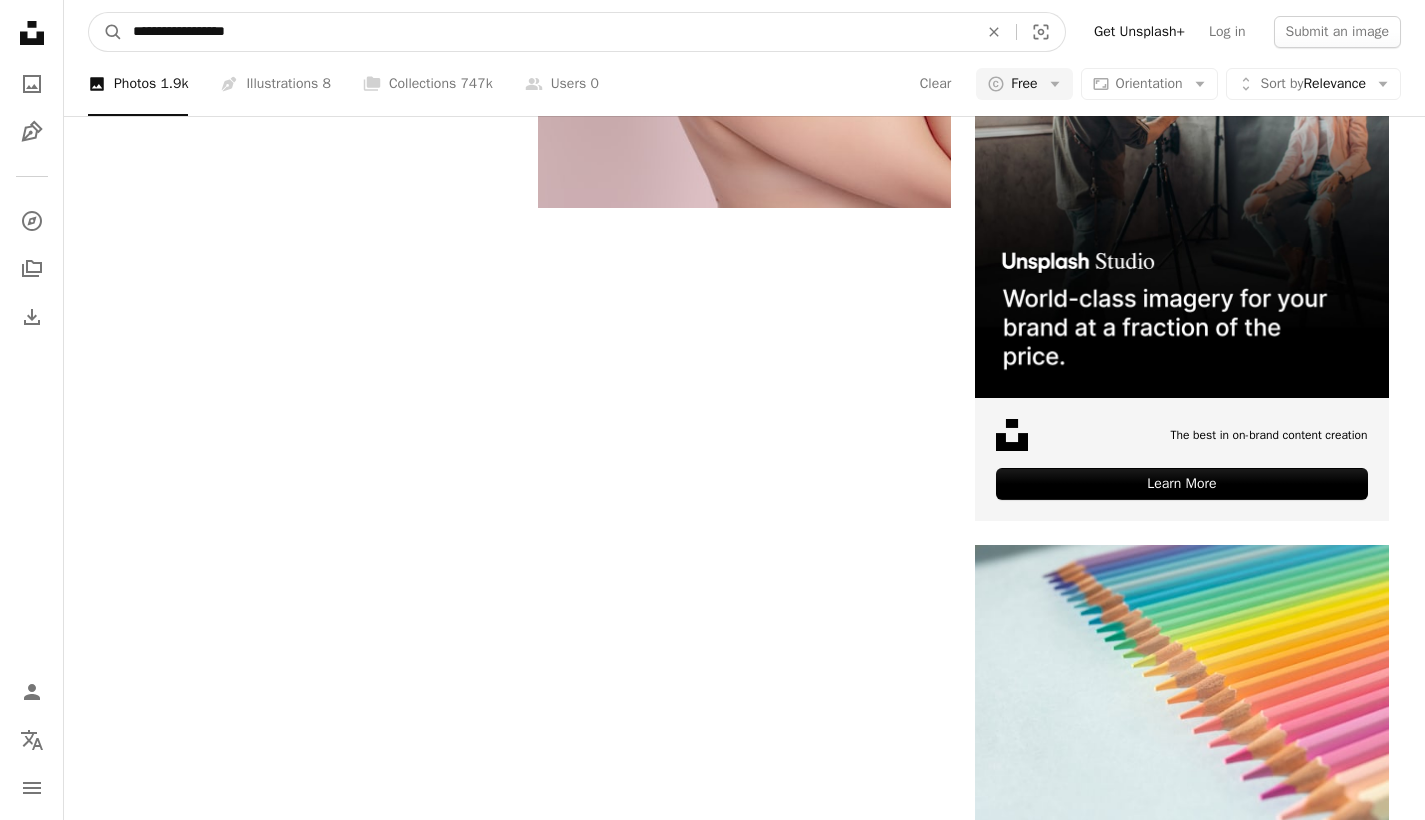 click on "**********" at bounding box center [547, 32] 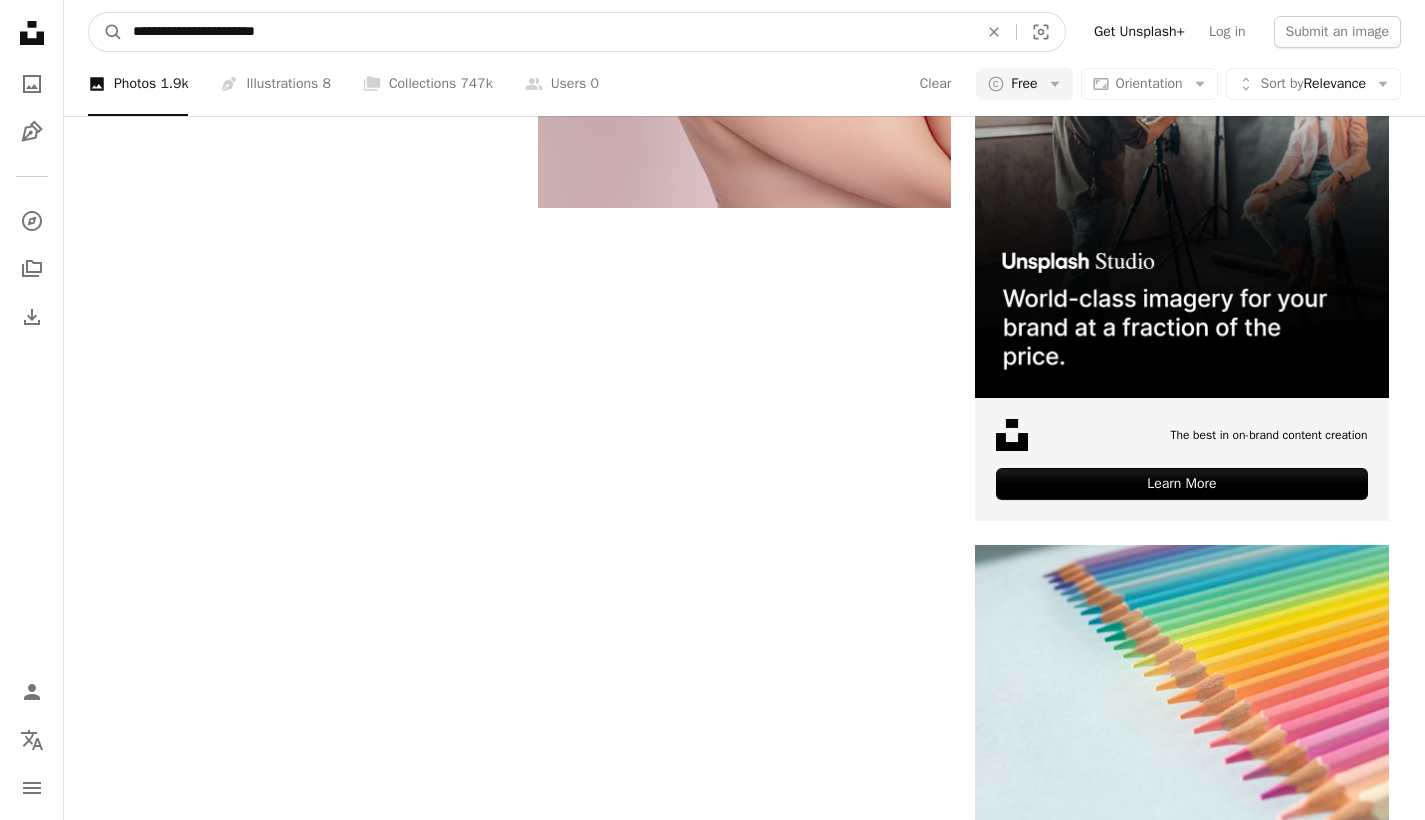 type on "**********" 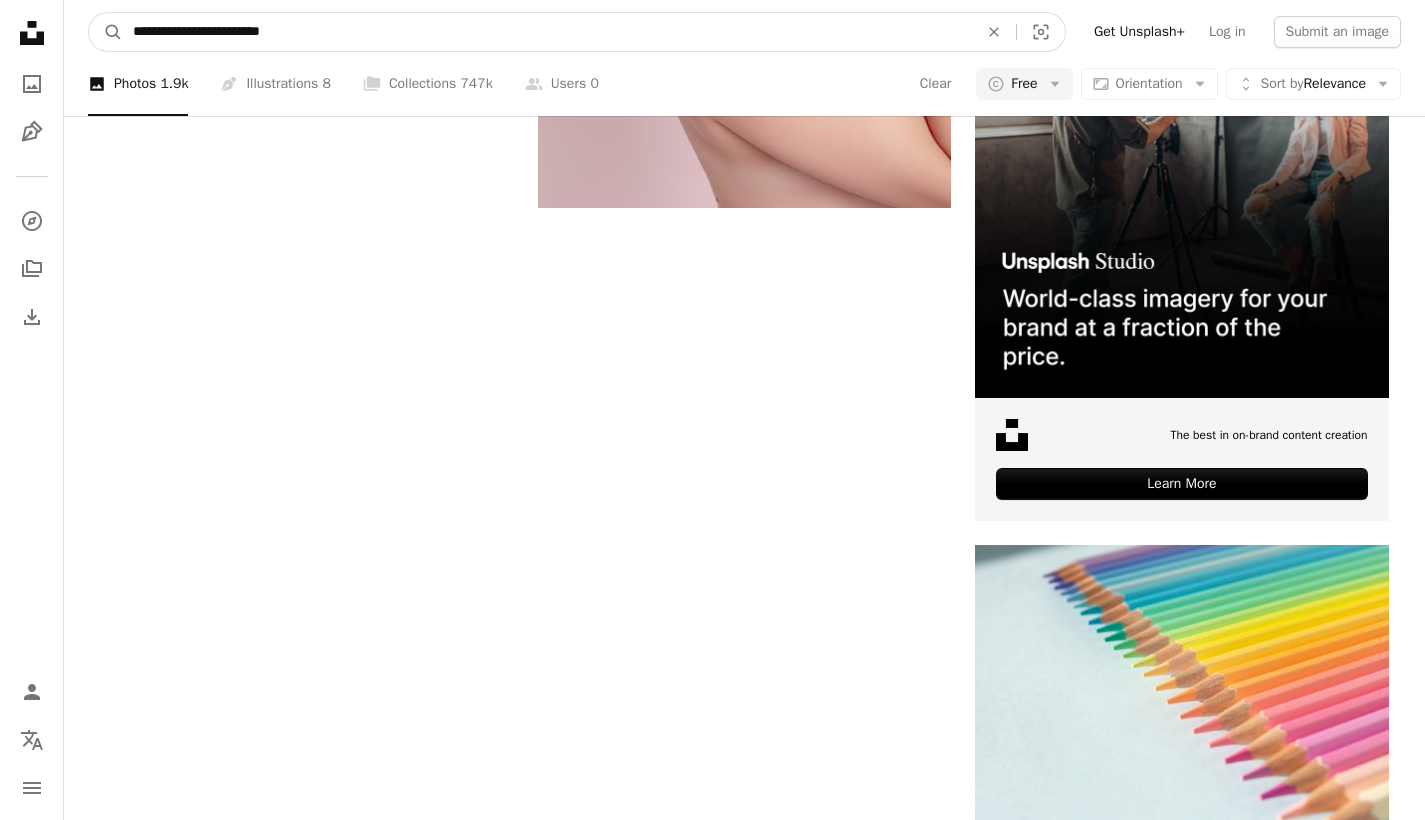 click on "A magnifying glass" at bounding box center [106, 32] 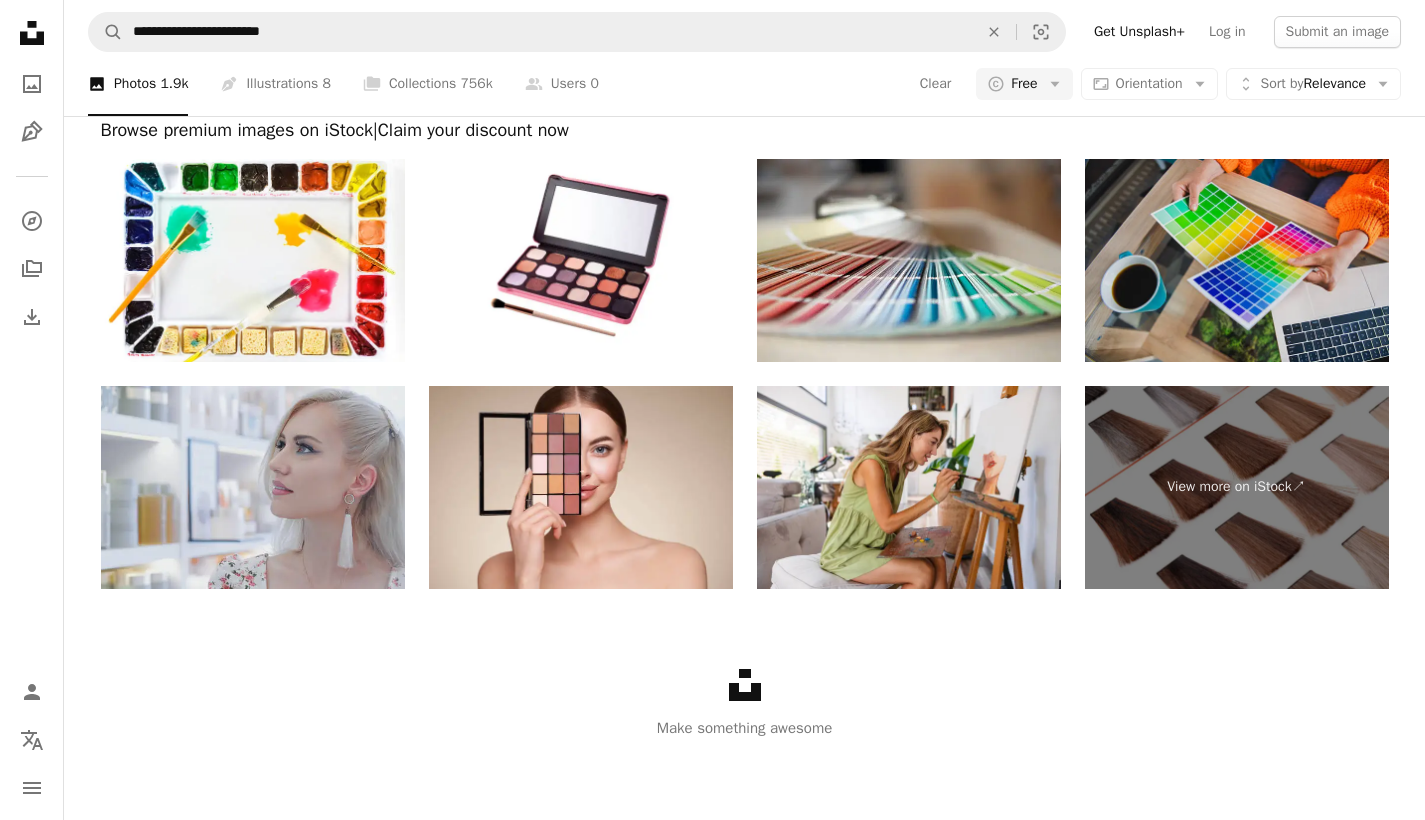 scroll, scrollTop: 3329, scrollLeft: 0, axis: vertical 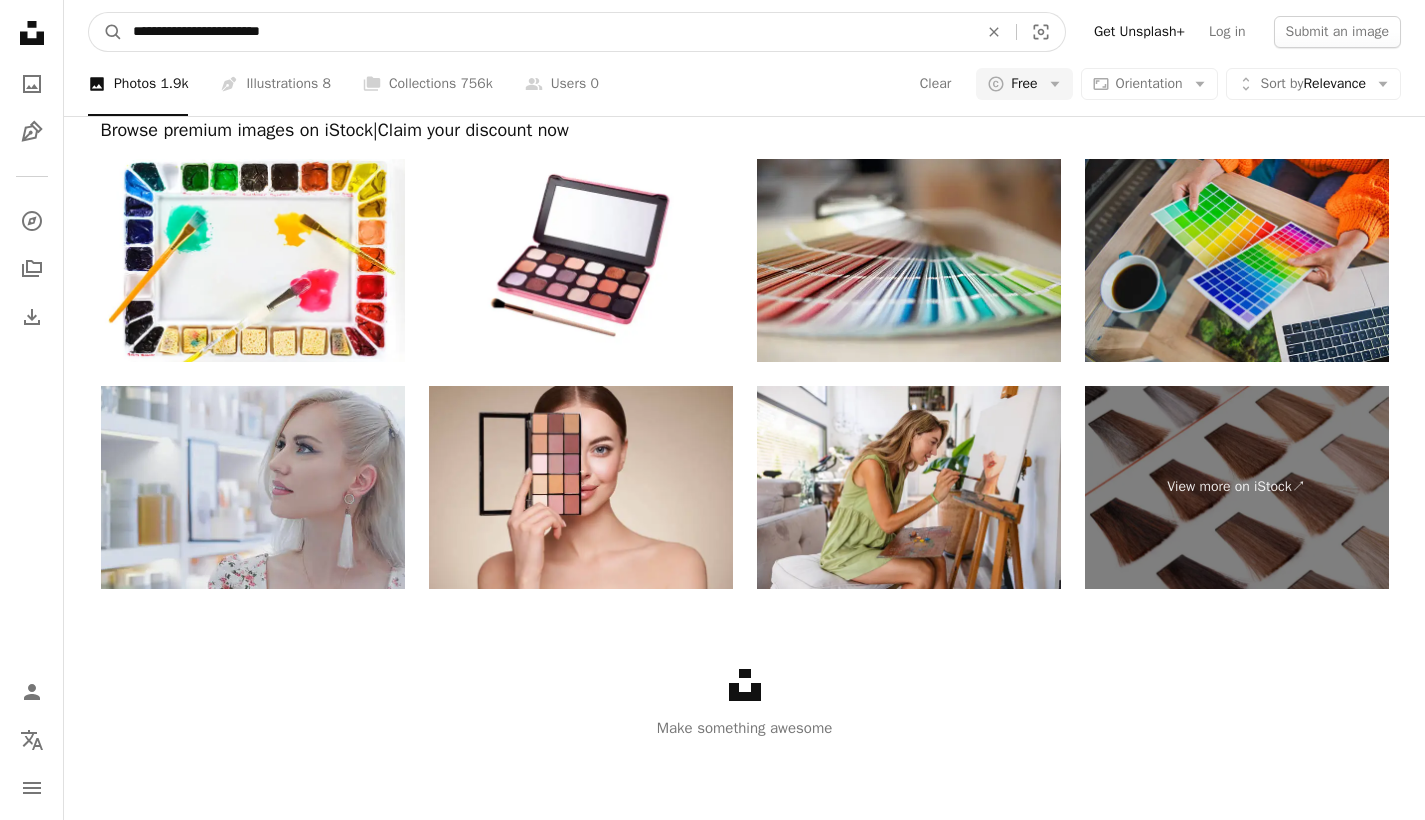 click on "**********" at bounding box center (547, 32) 